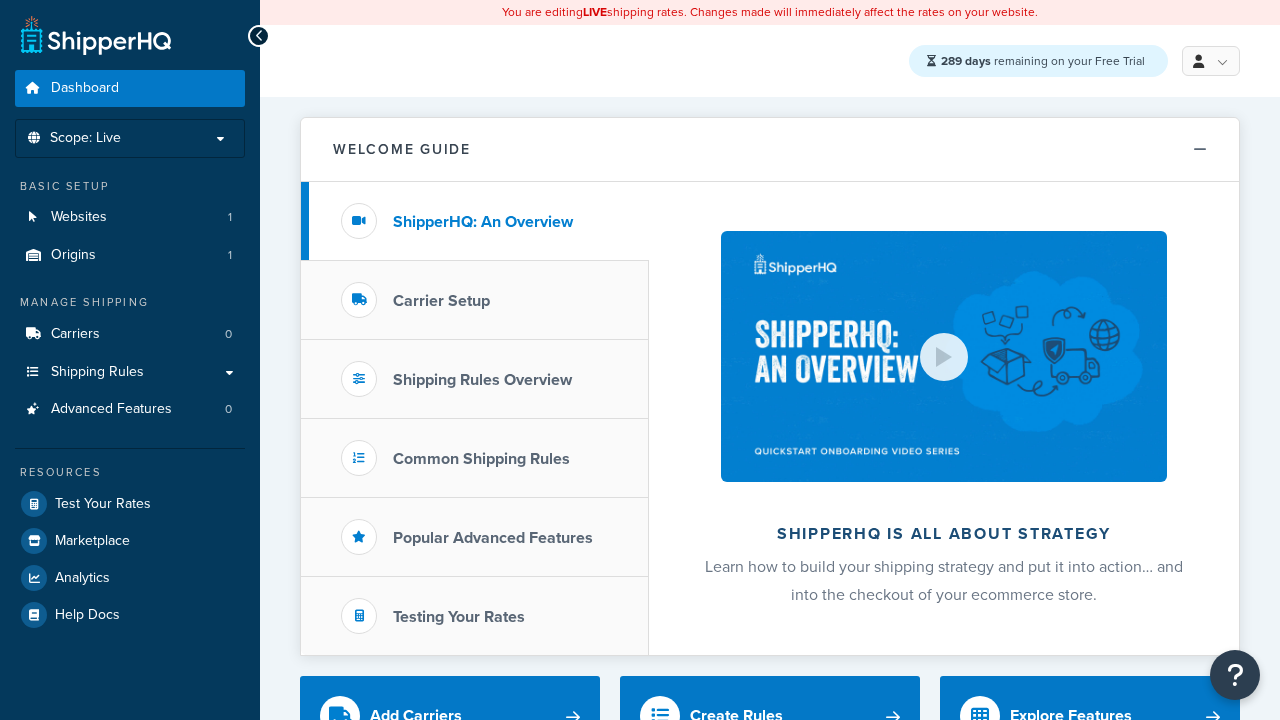 scroll, scrollTop: 0, scrollLeft: 0, axis: both 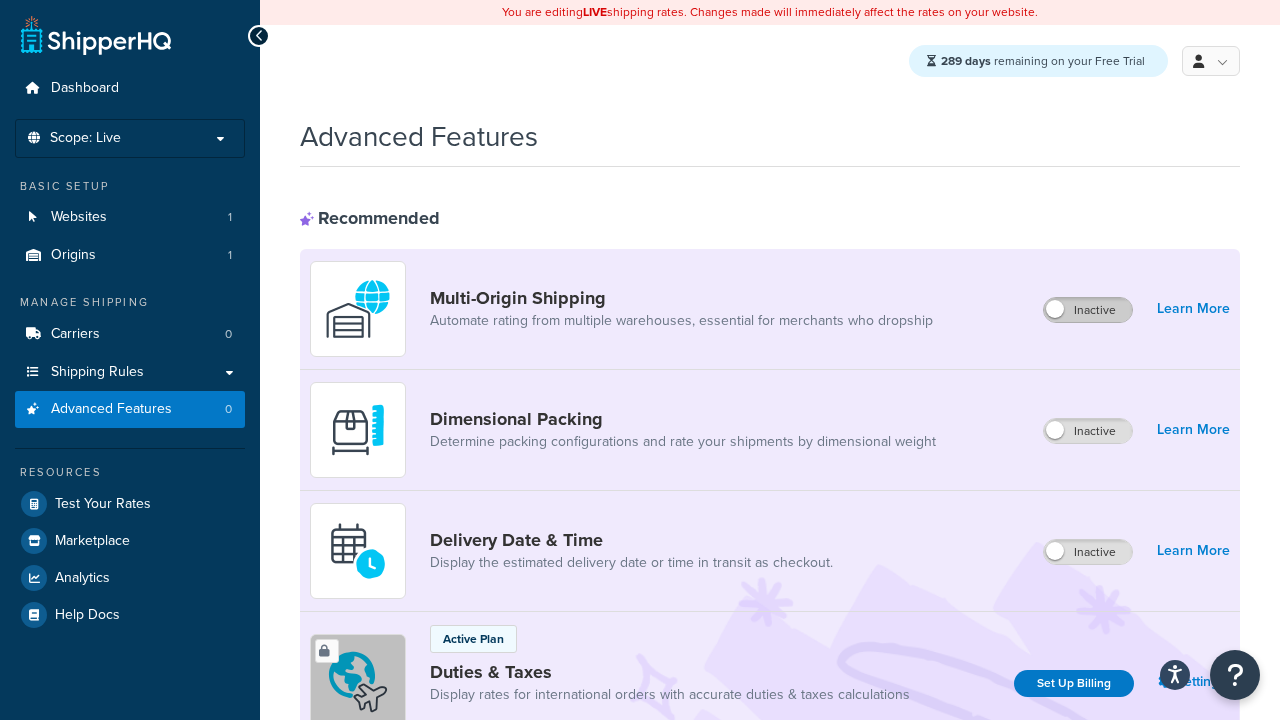 click on "Inactive" at bounding box center [1088, 310] 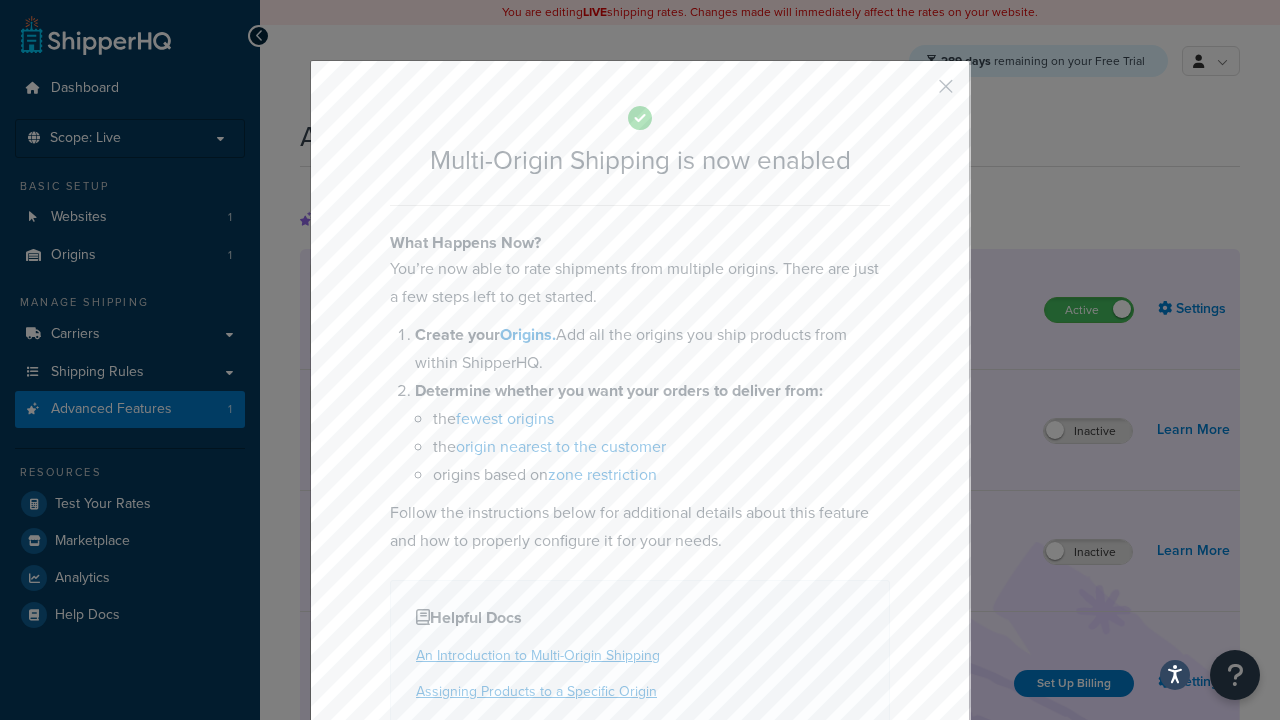 click at bounding box center [916, 93] 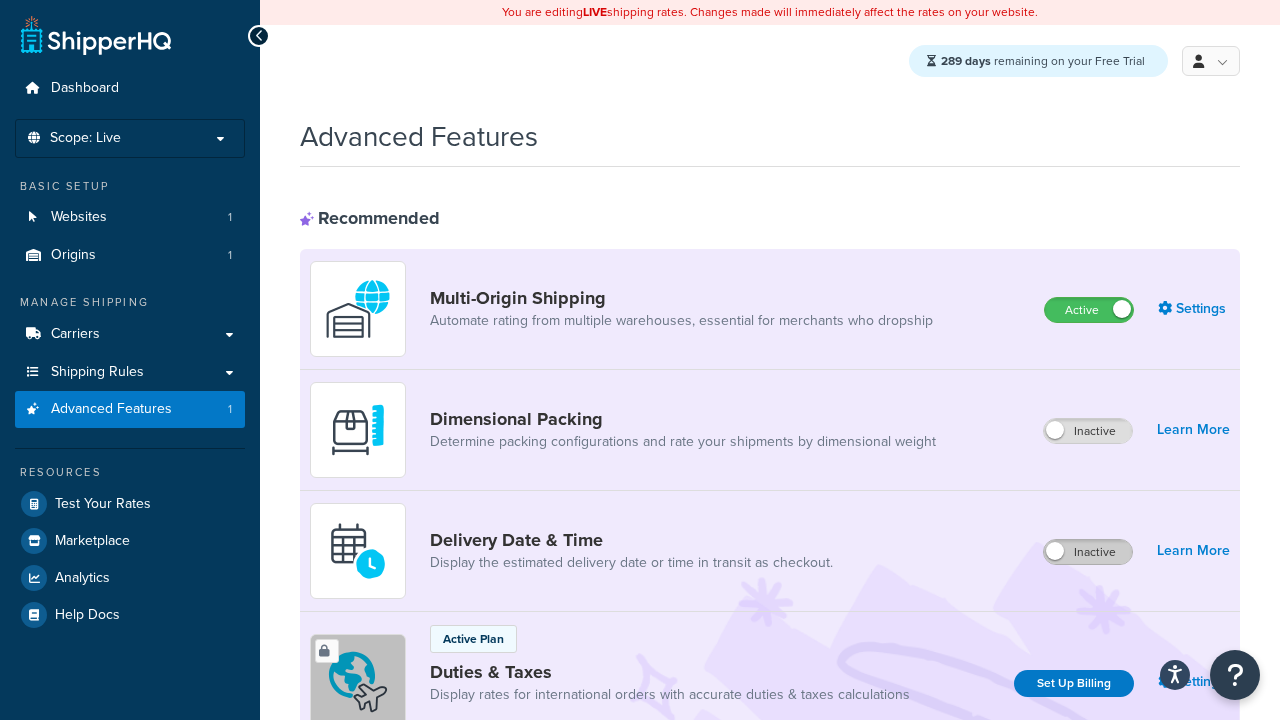 click on "Inactive" at bounding box center (1088, 552) 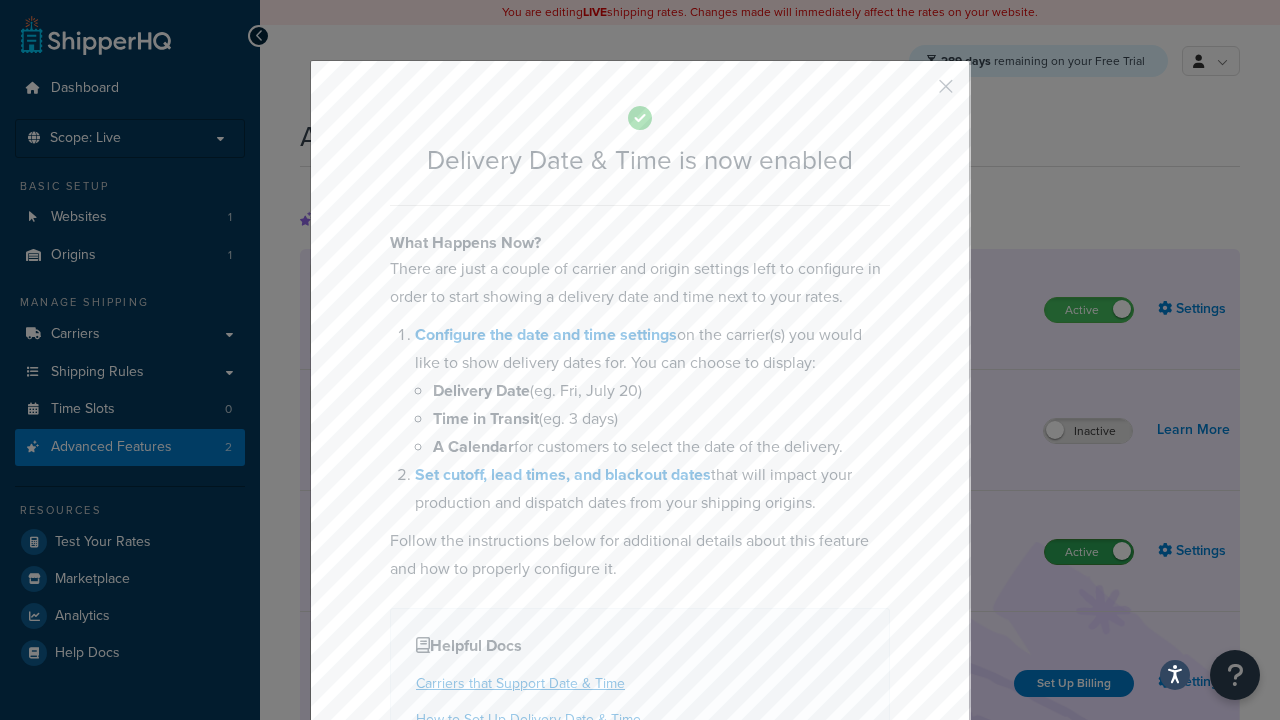 scroll, scrollTop: 91, scrollLeft: 0, axis: vertical 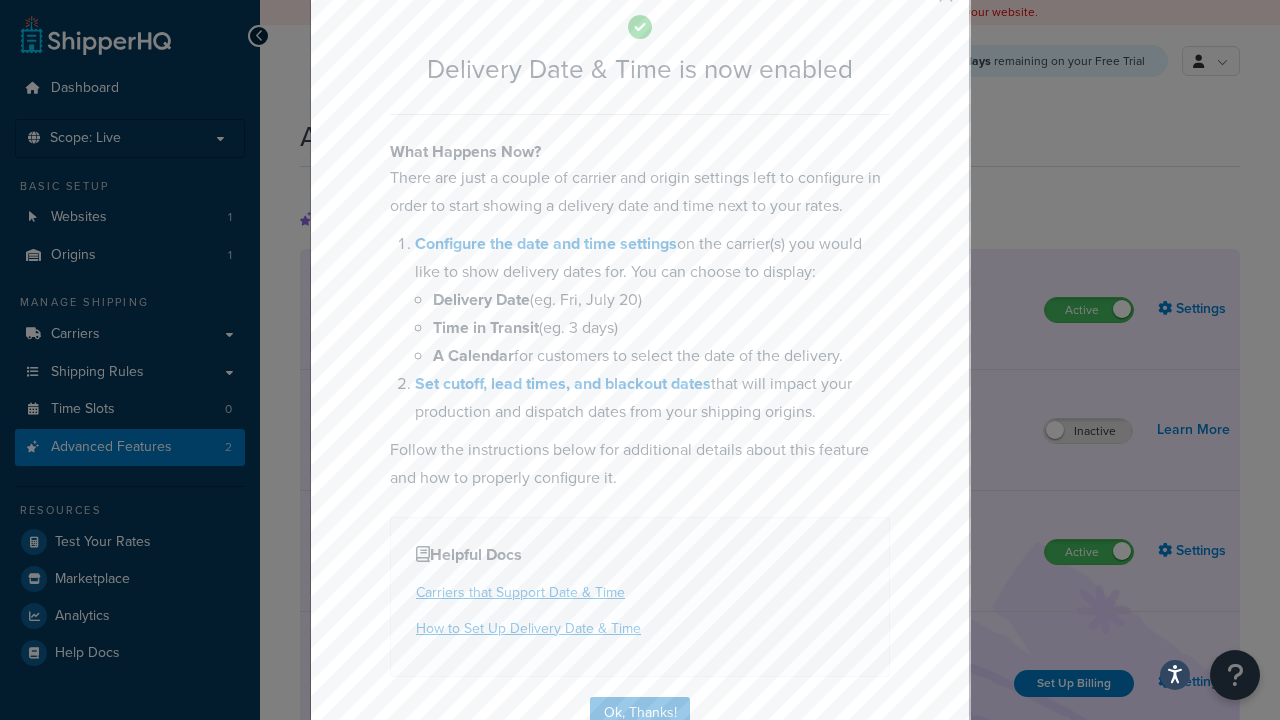 click at bounding box center [916, 2] 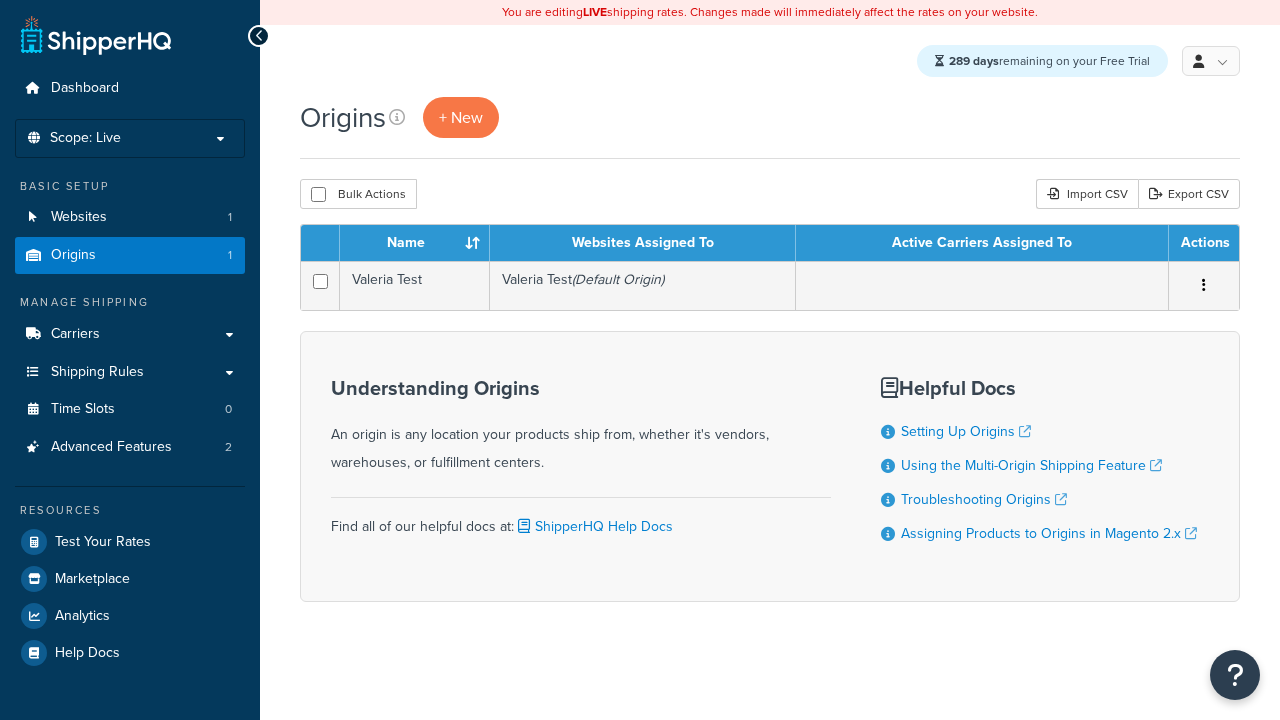 scroll, scrollTop: 0, scrollLeft: 0, axis: both 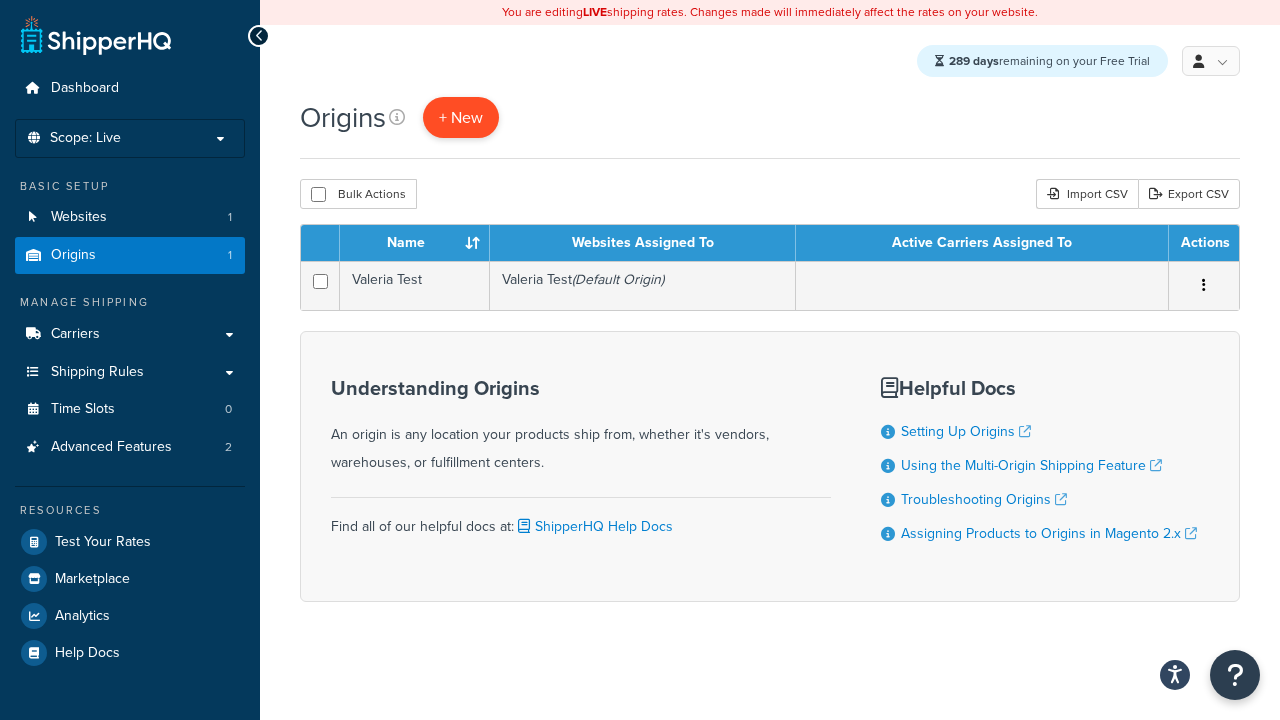 click on "+ New" at bounding box center (461, 117) 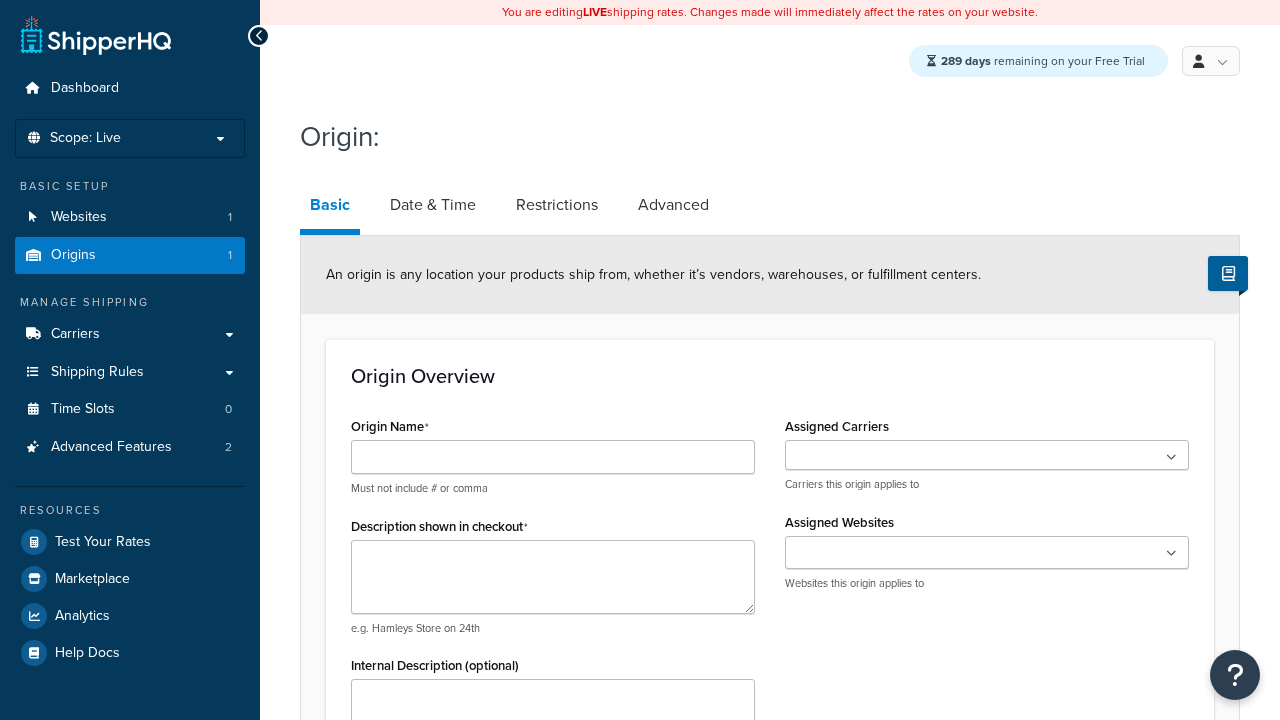 scroll, scrollTop: 0, scrollLeft: 0, axis: both 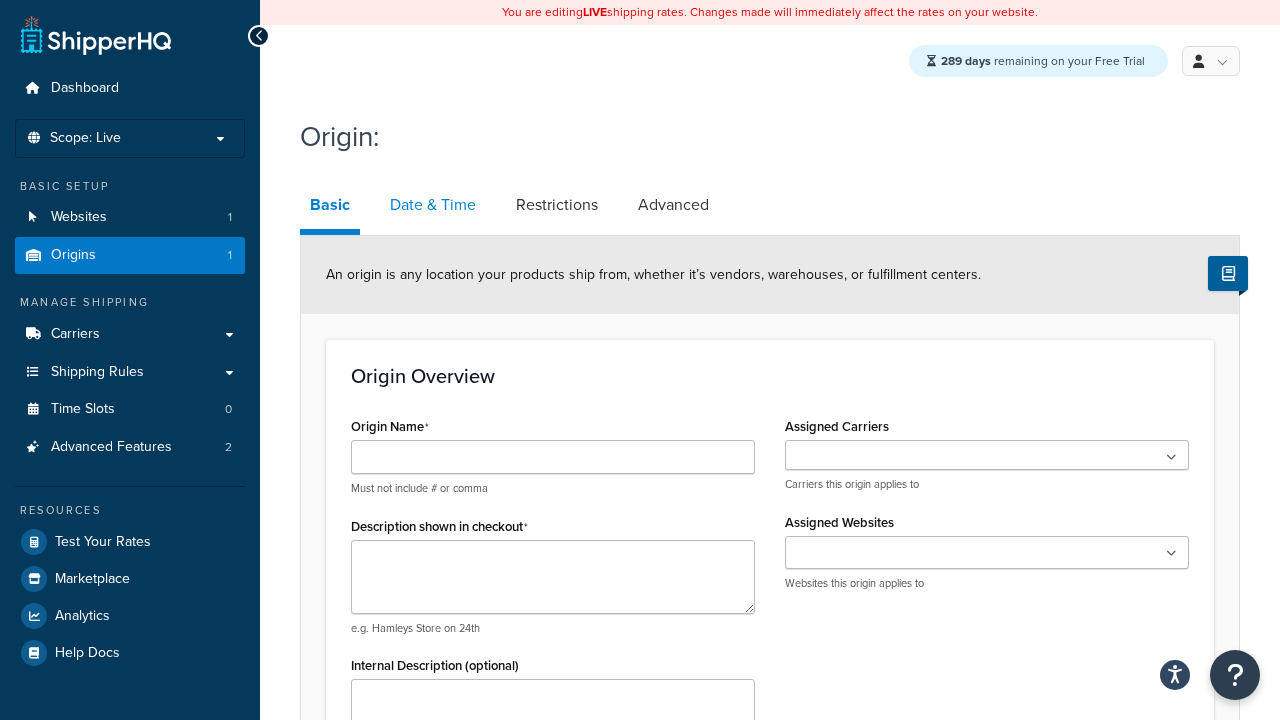 click on "Date & Time" at bounding box center (433, 205) 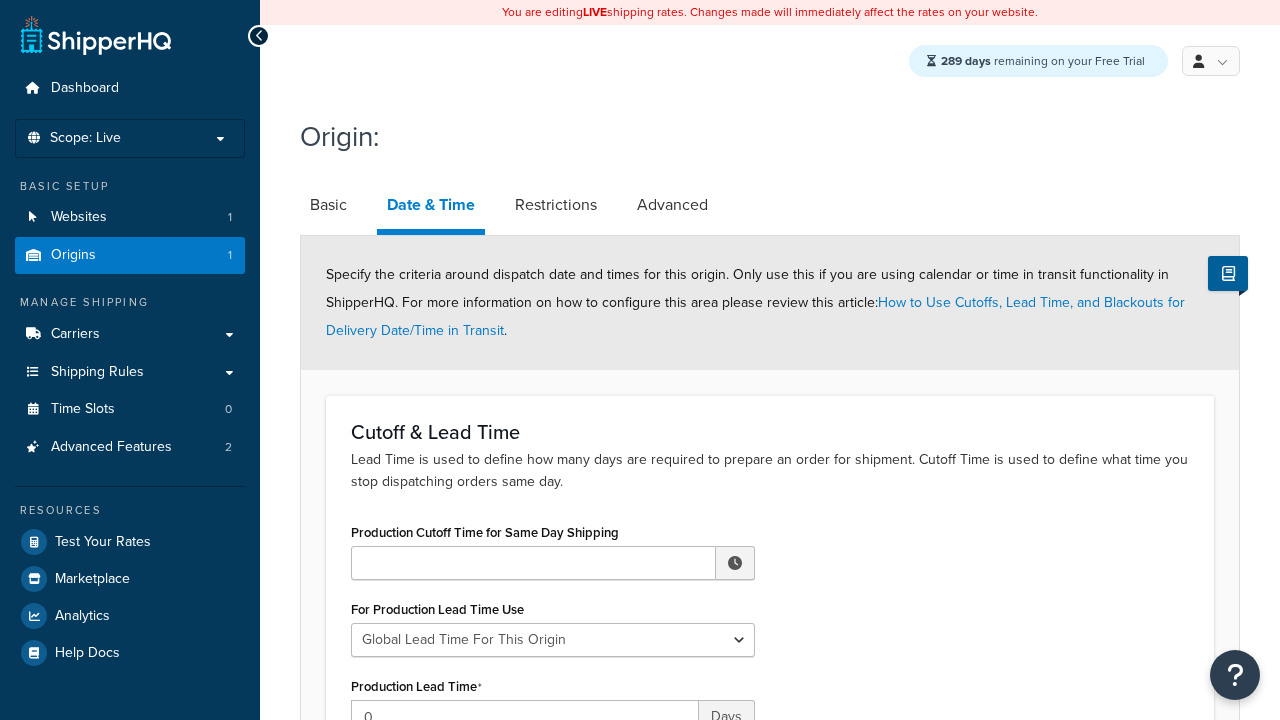 scroll, scrollTop: 0, scrollLeft: 0, axis: both 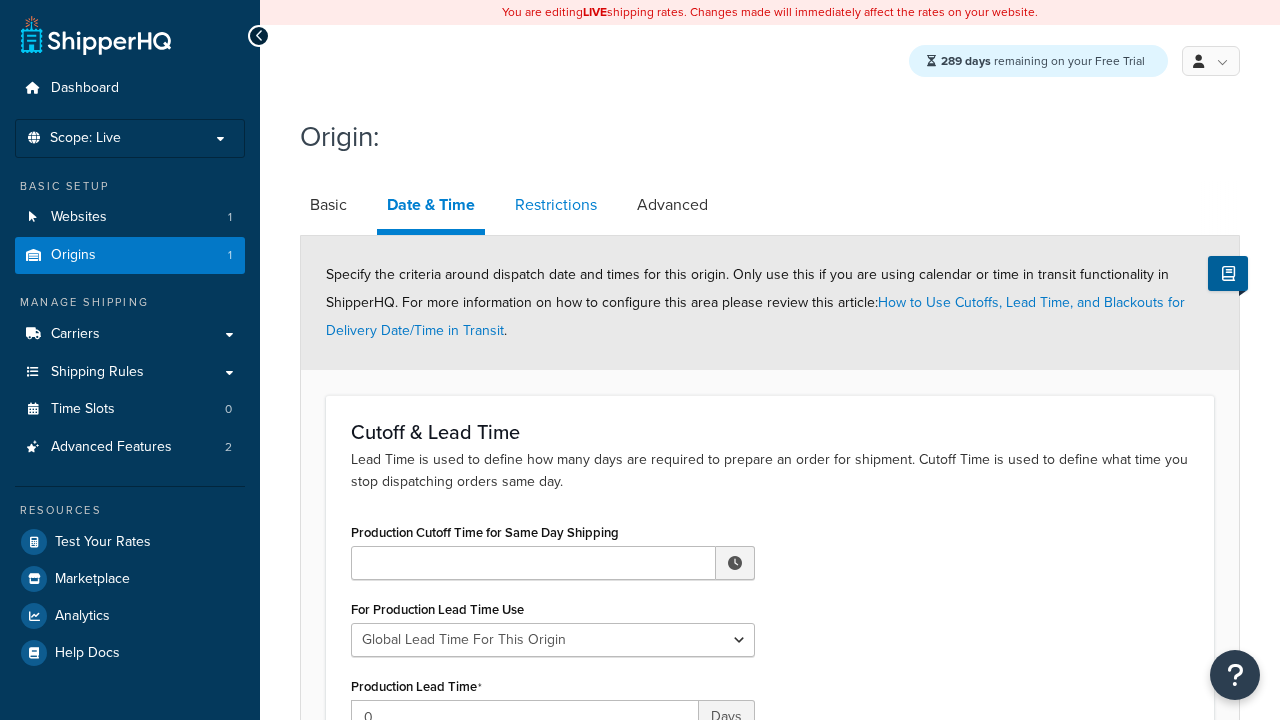 click on "Restrictions" at bounding box center [556, 205] 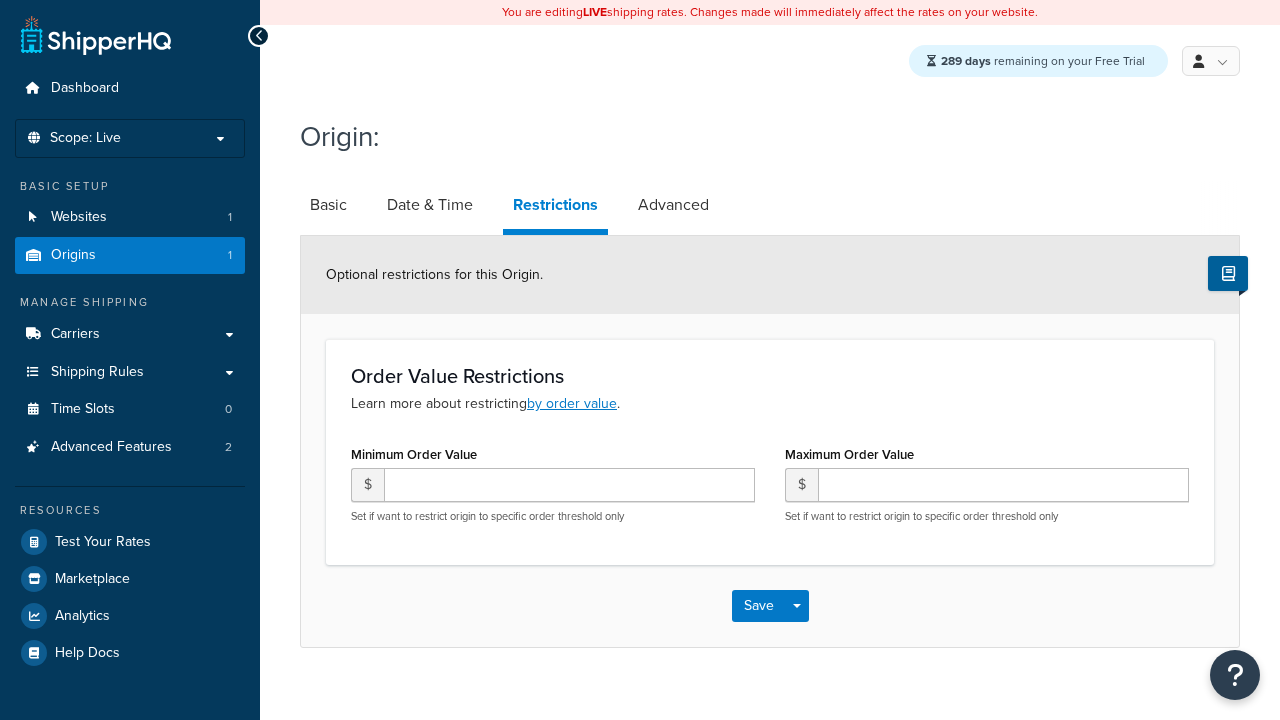 scroll, scrollTop: 0, scrollLeft: 0, axis: both 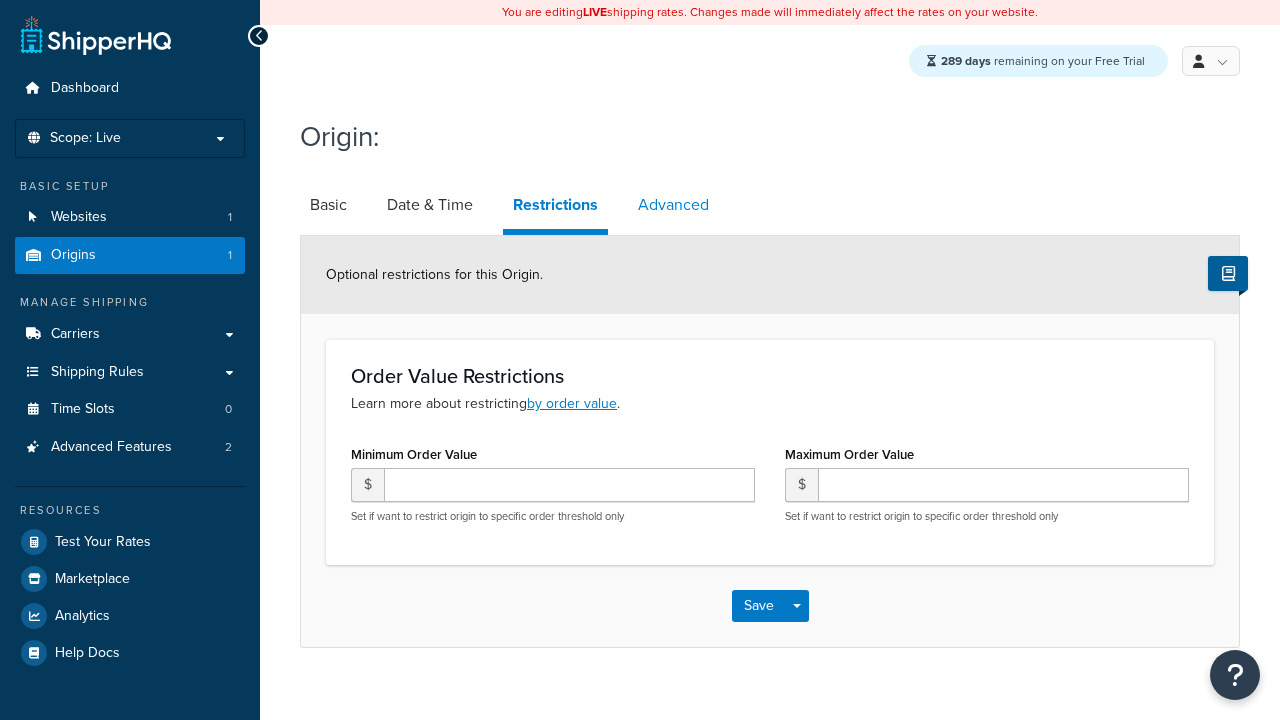 click on "Advanced" at bounding box center (673, 205) 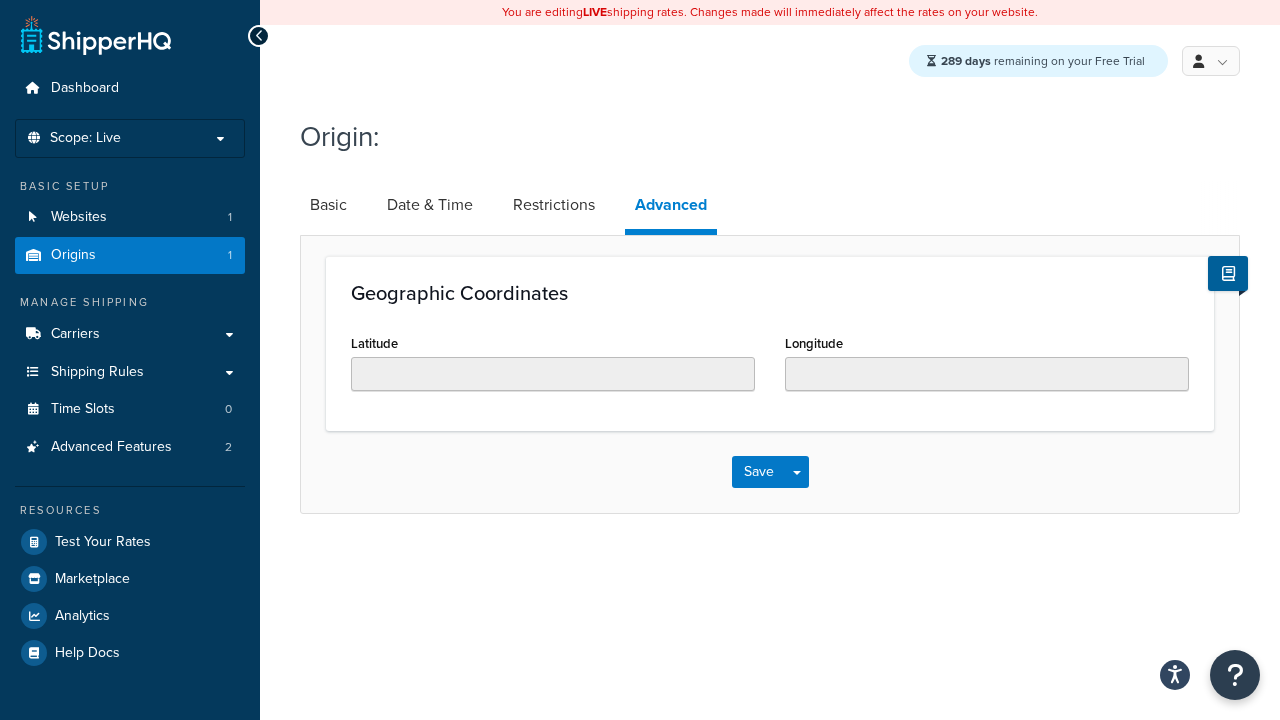 scroll, scrollTop: 0, scrollLeft: 0, axis: both 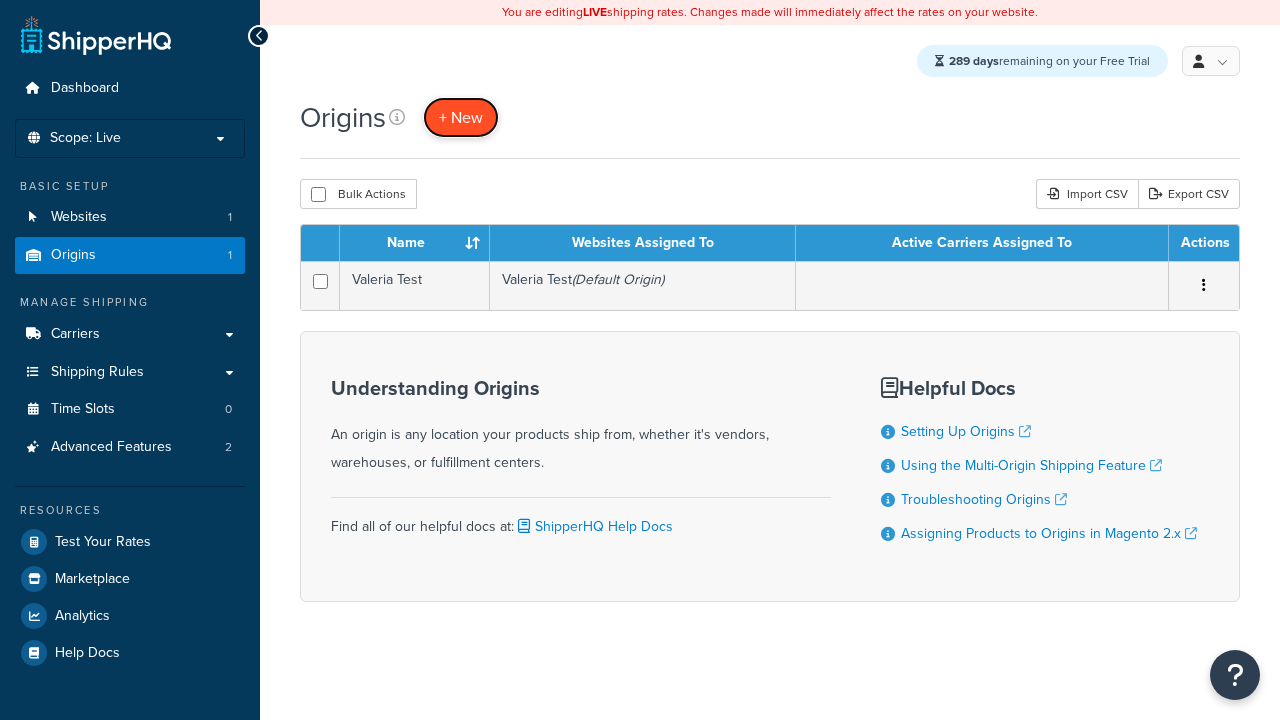 click on "+ New" at bounding box center (461, 117) 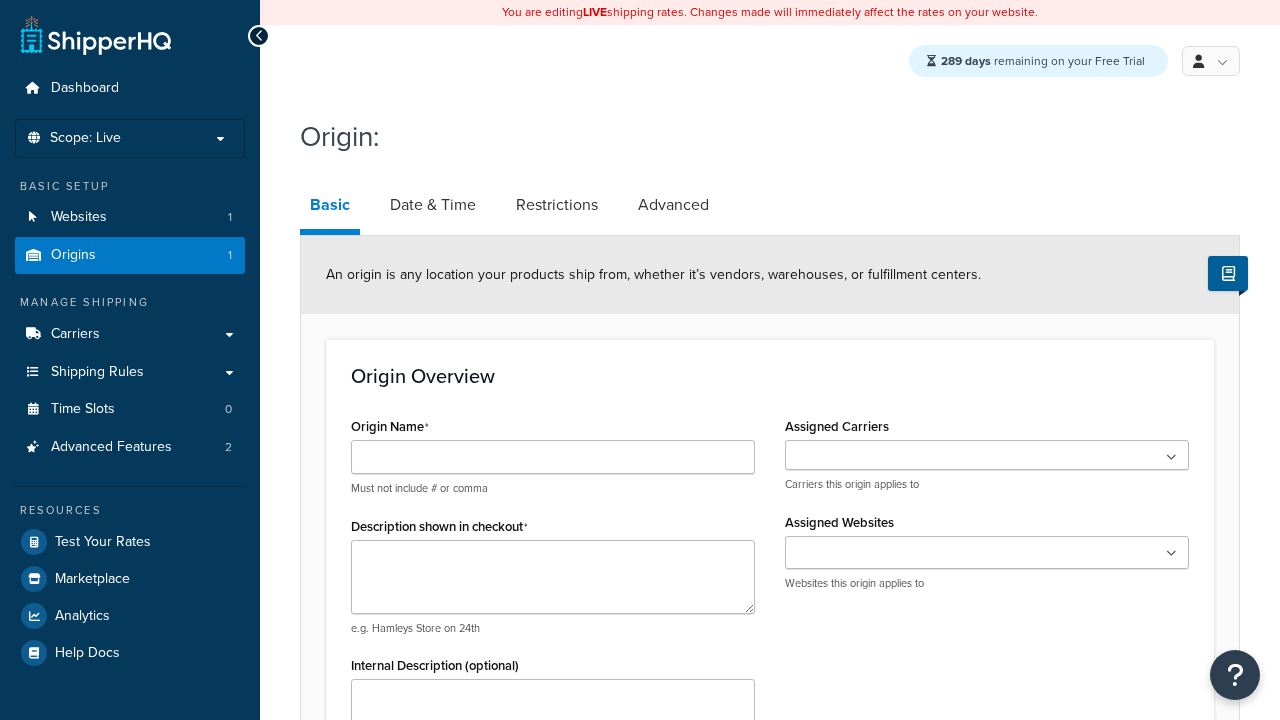 scroll, scrollTop: 0, scrollLeft: 0, axis: both 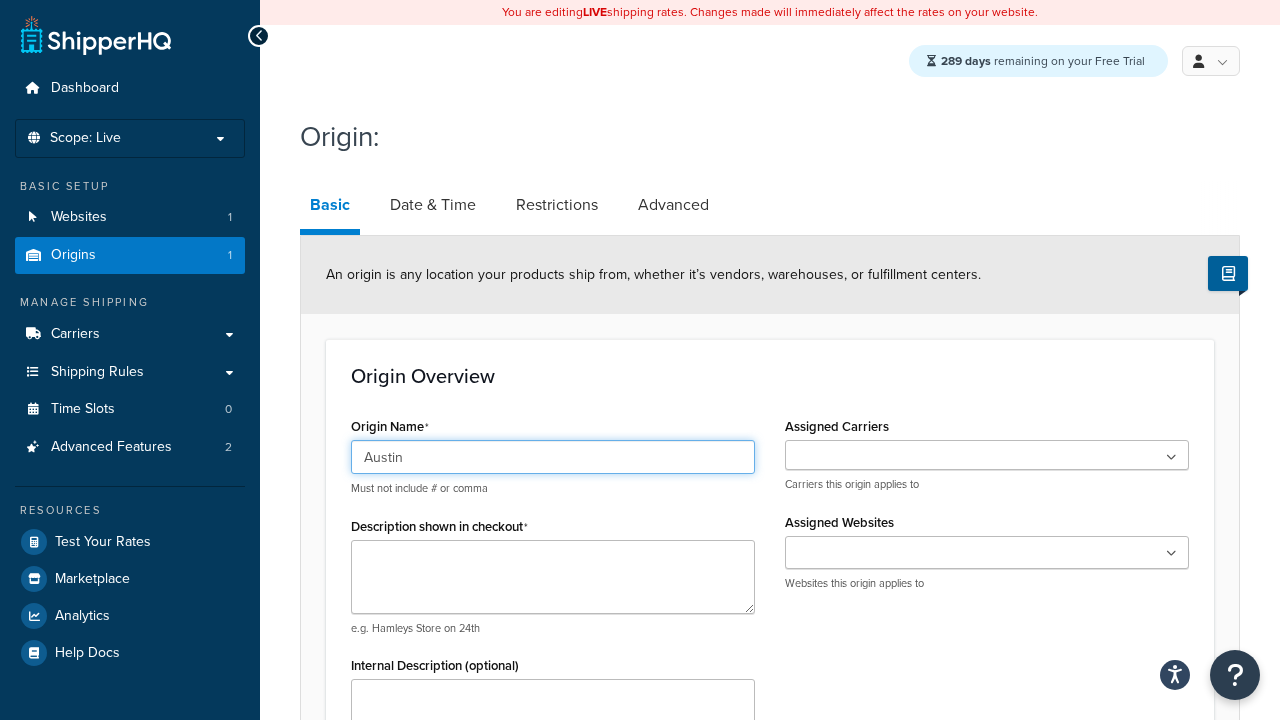 type on "Austin" 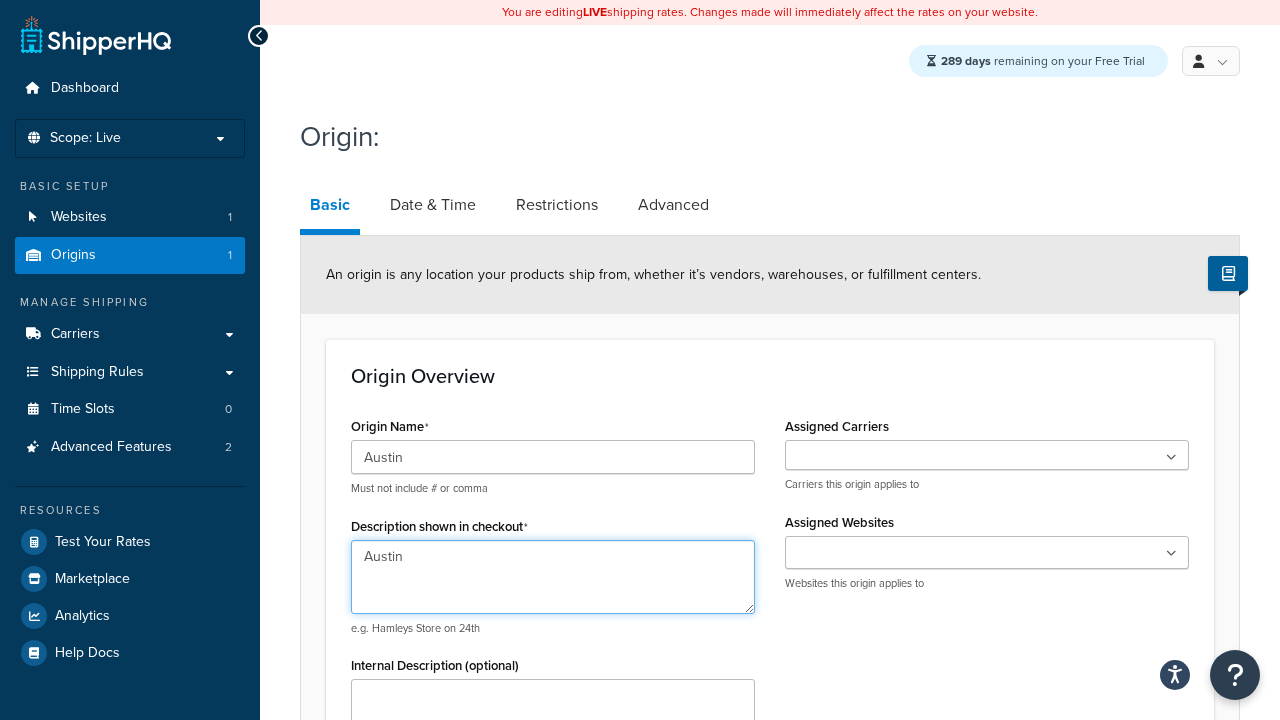 type on "Austin" 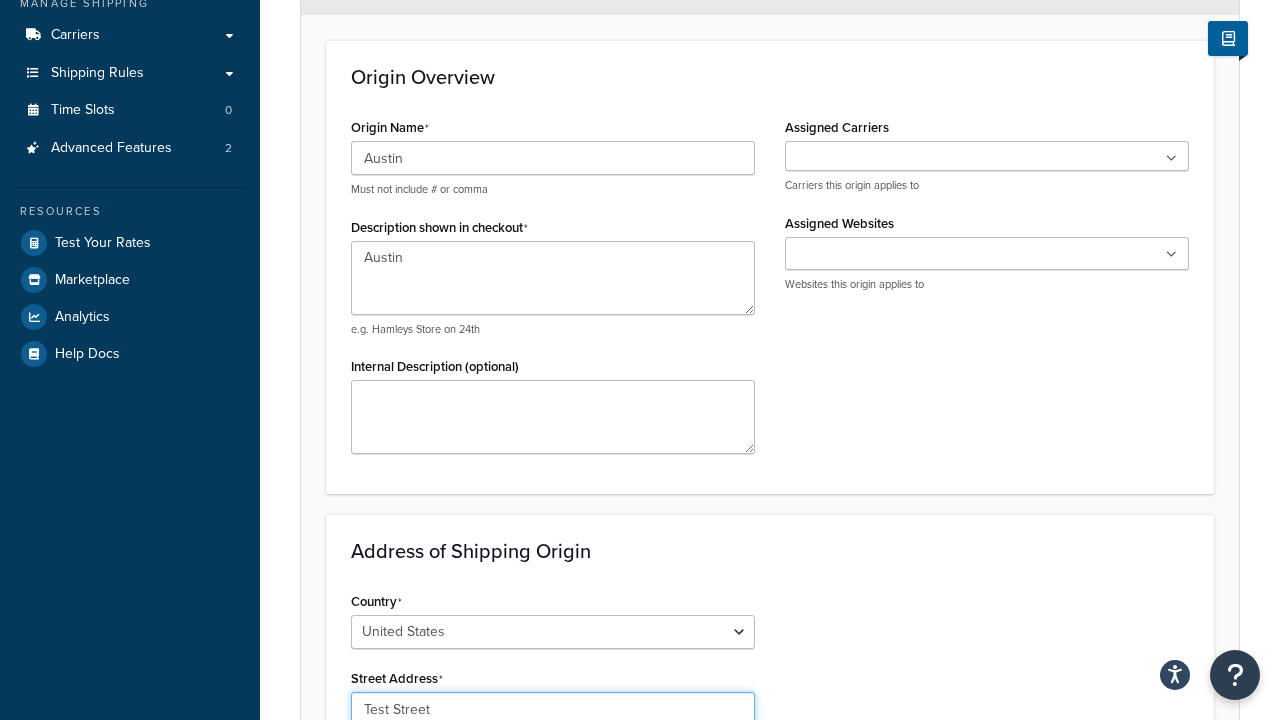 type on "Test Street" 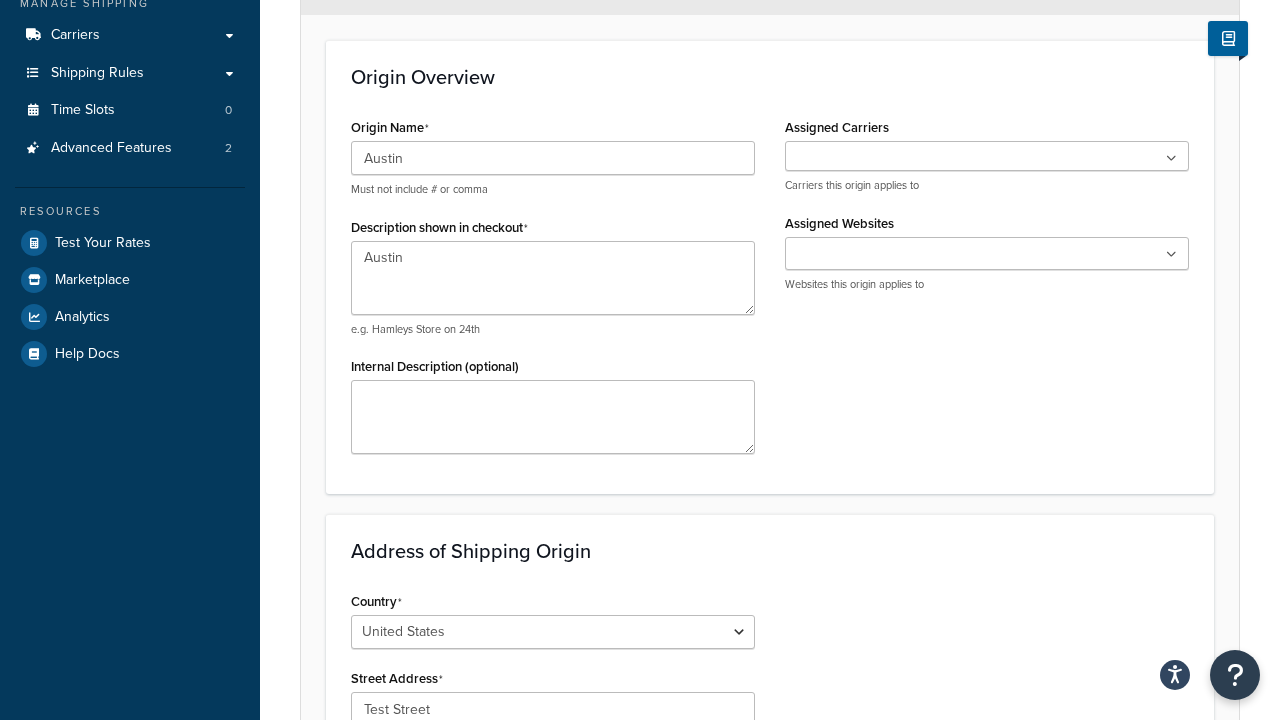 type on "Austin" 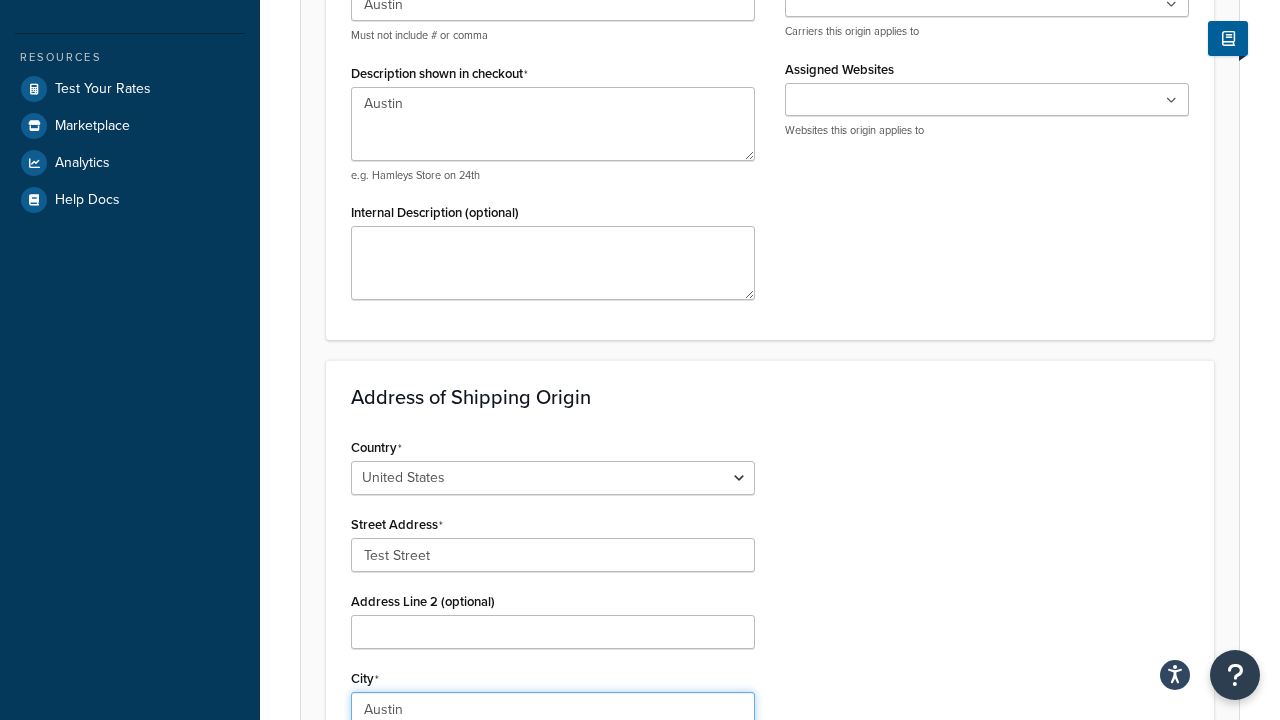 select on "43" 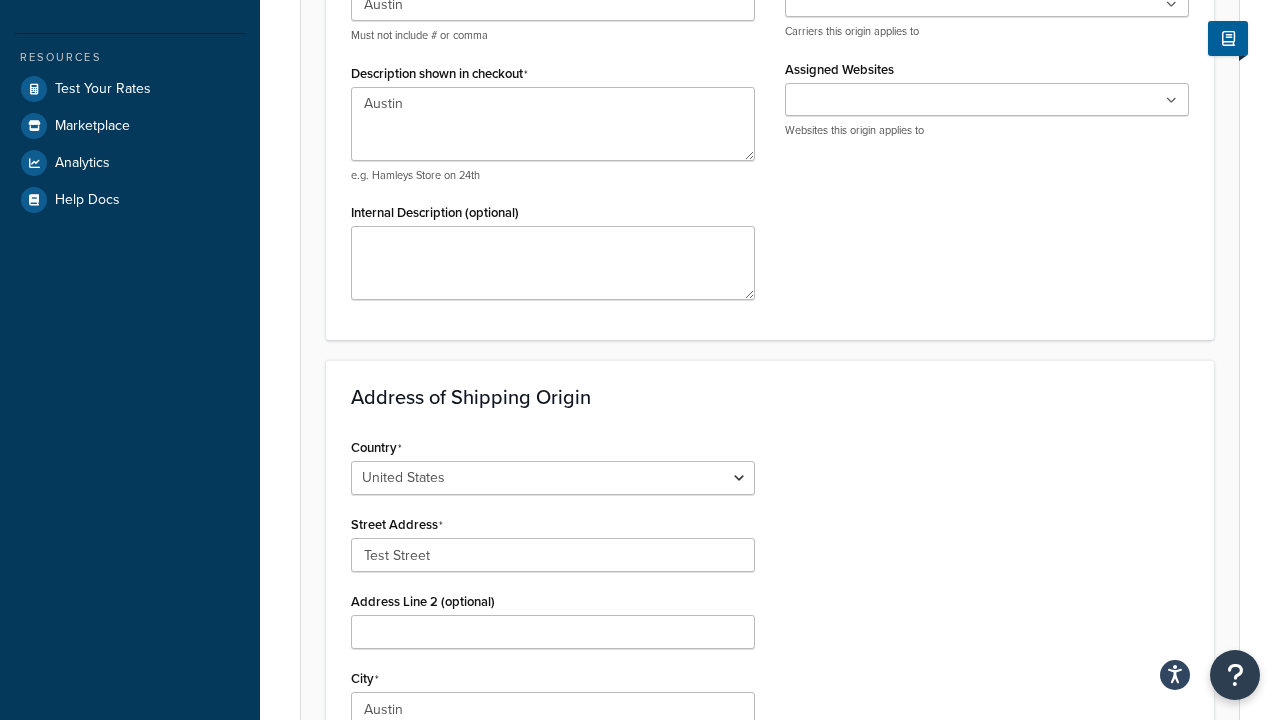 scroll, scrollTop: 882, scrollLeft: 0, axis: vertical 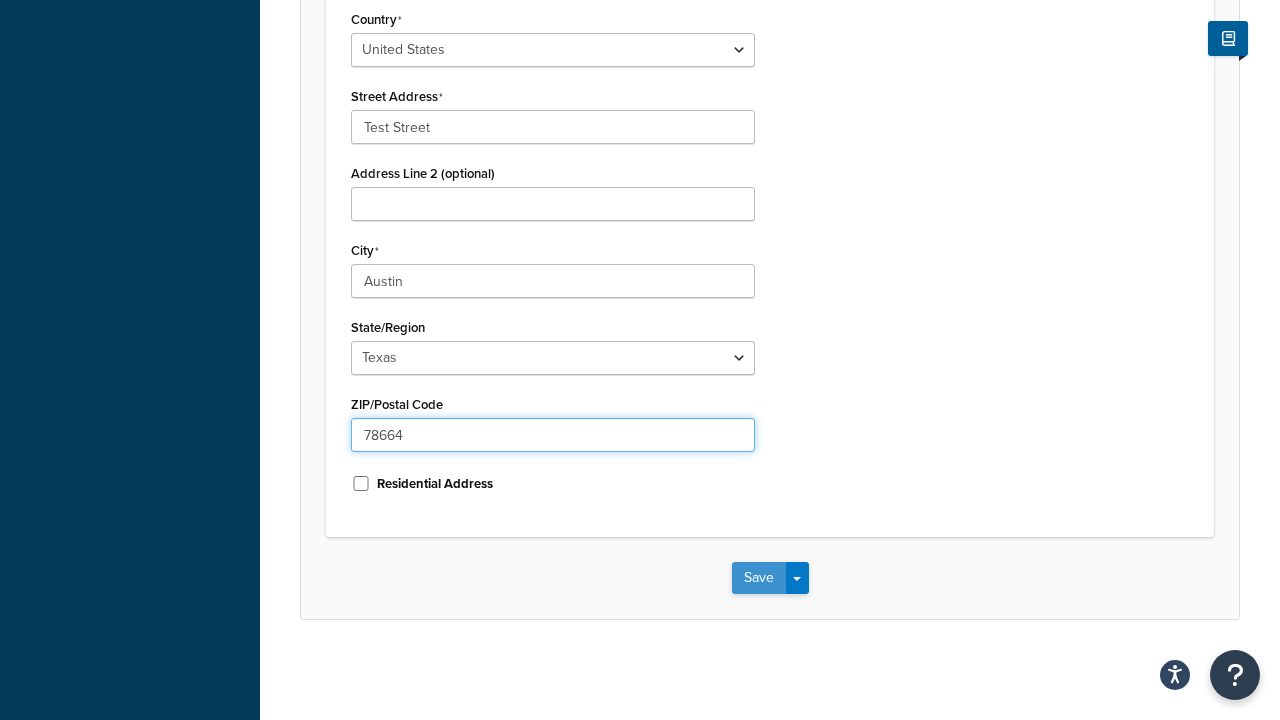 type on "78664" 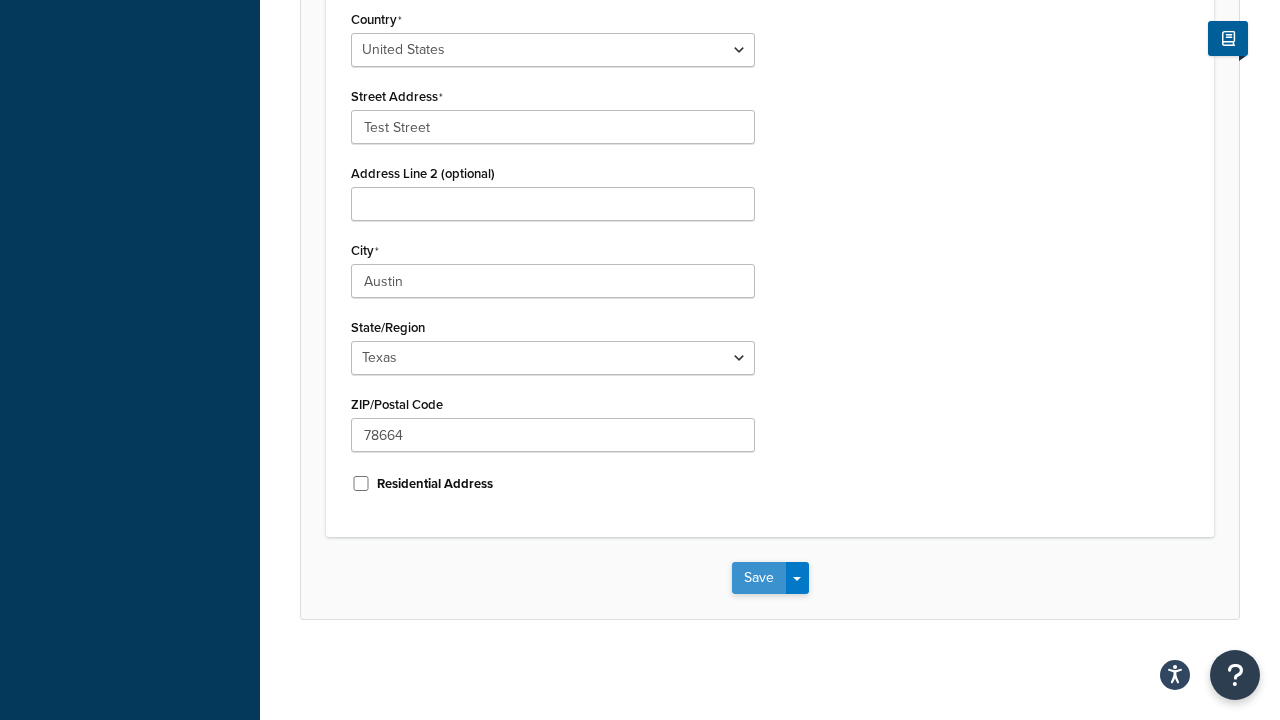 click on "Save" at bounding box center [759, 578] 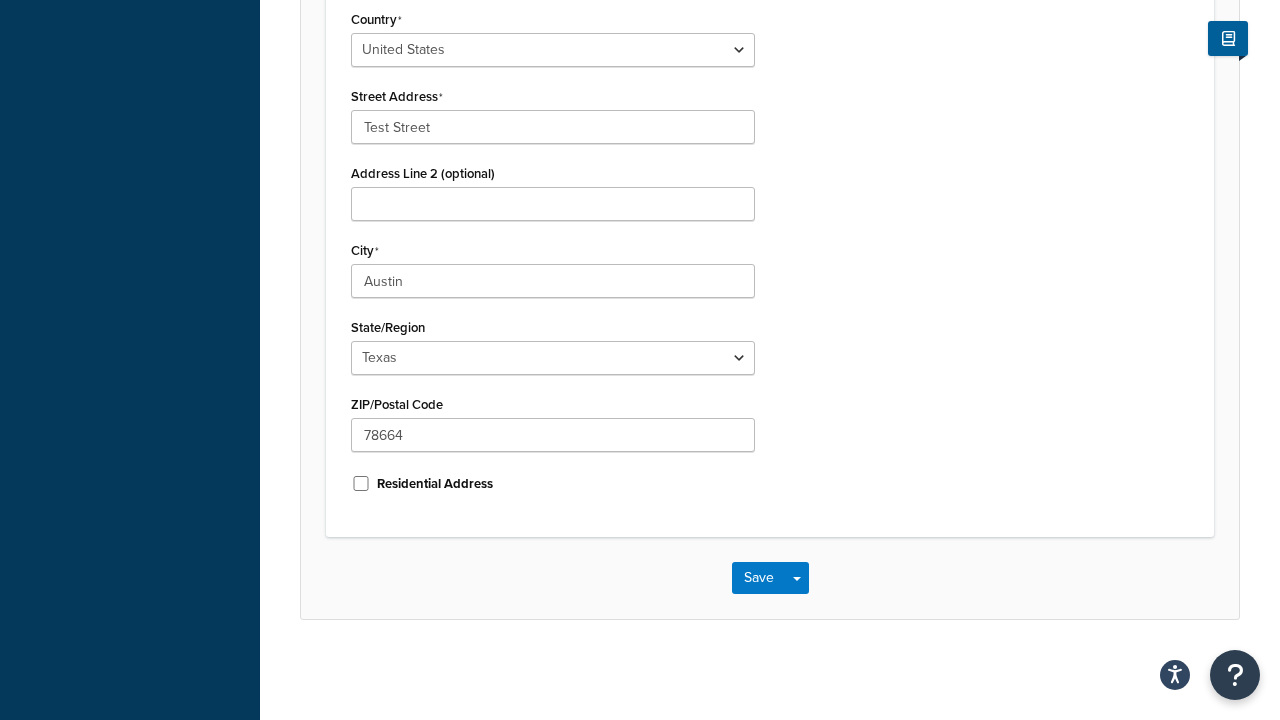 scroll, scrollTop: 0, scrollLeft: 0, axis: both 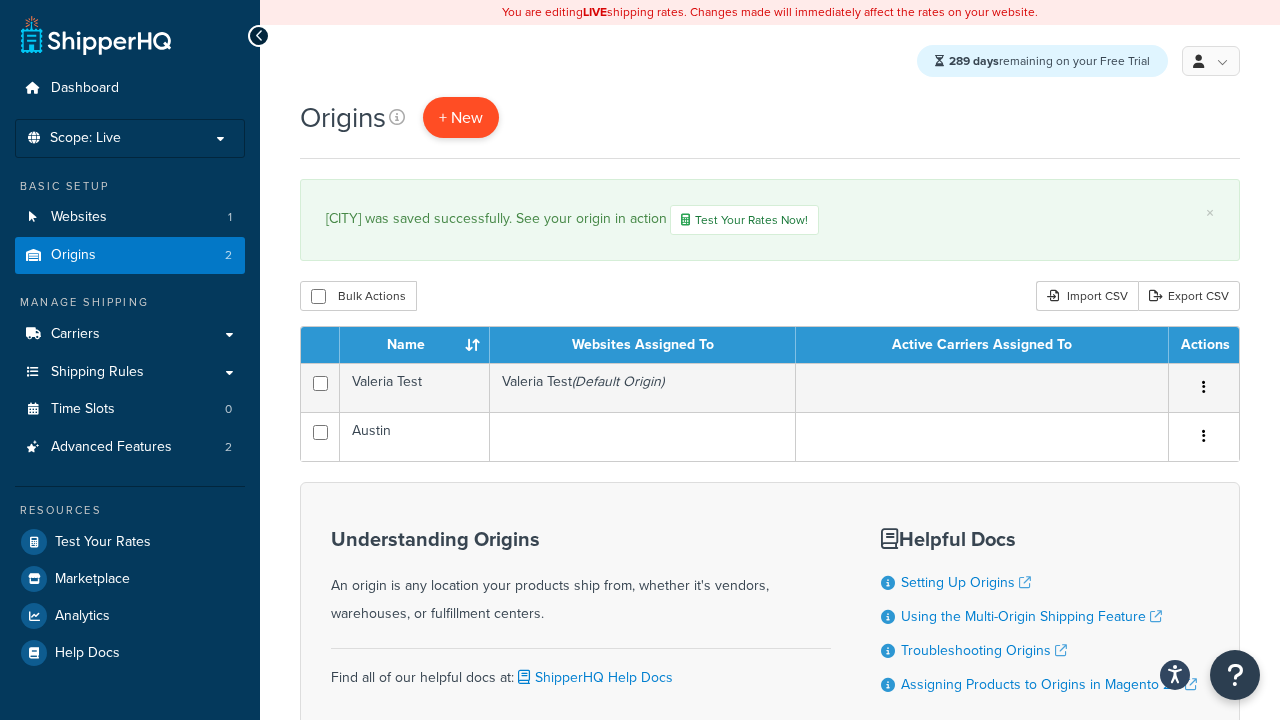 click on "+ New" at bounding box center (461, 117) 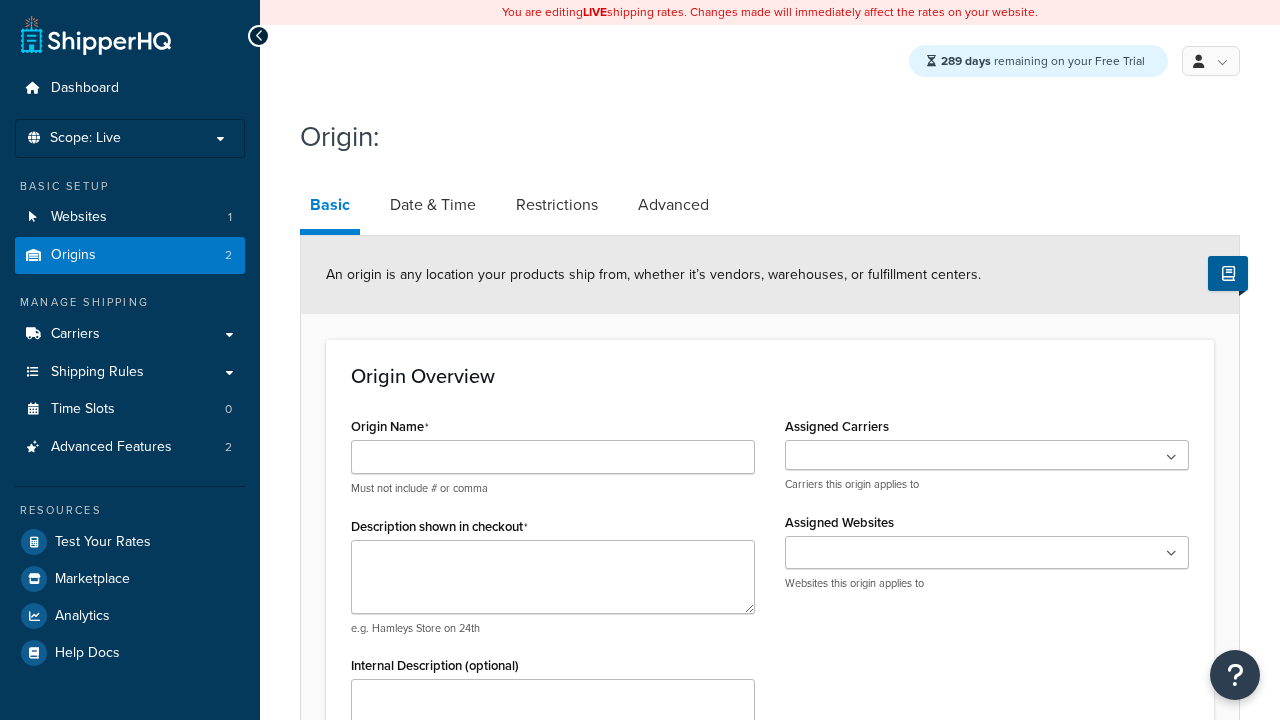 scroll, scrollTop: 0, scrollLeft: 0, axis: both 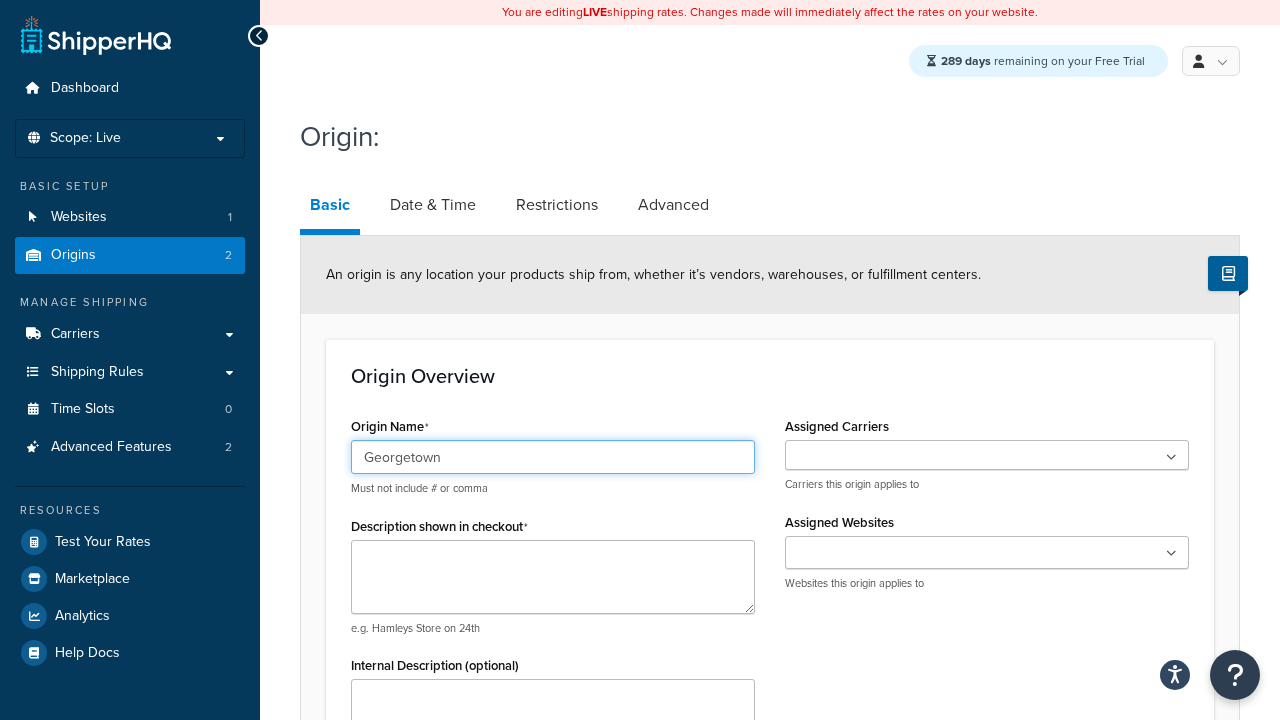 type on "Georgetown" 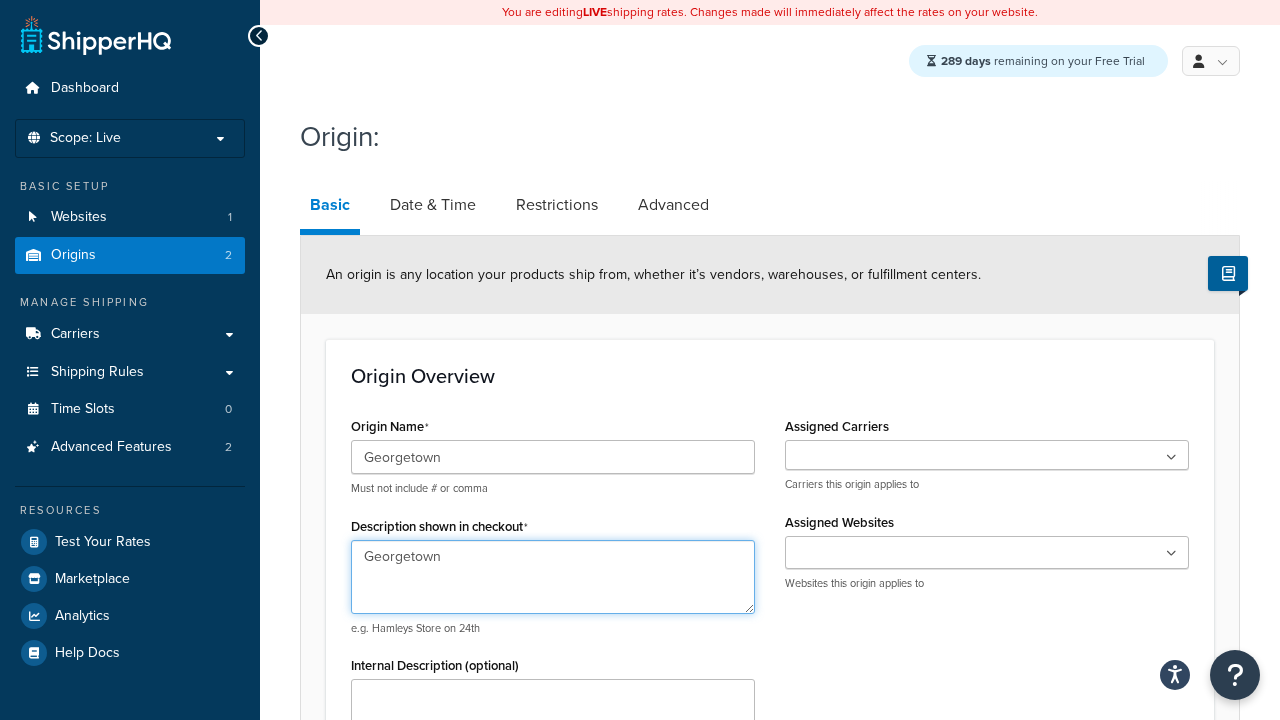 type on "Georgetown" 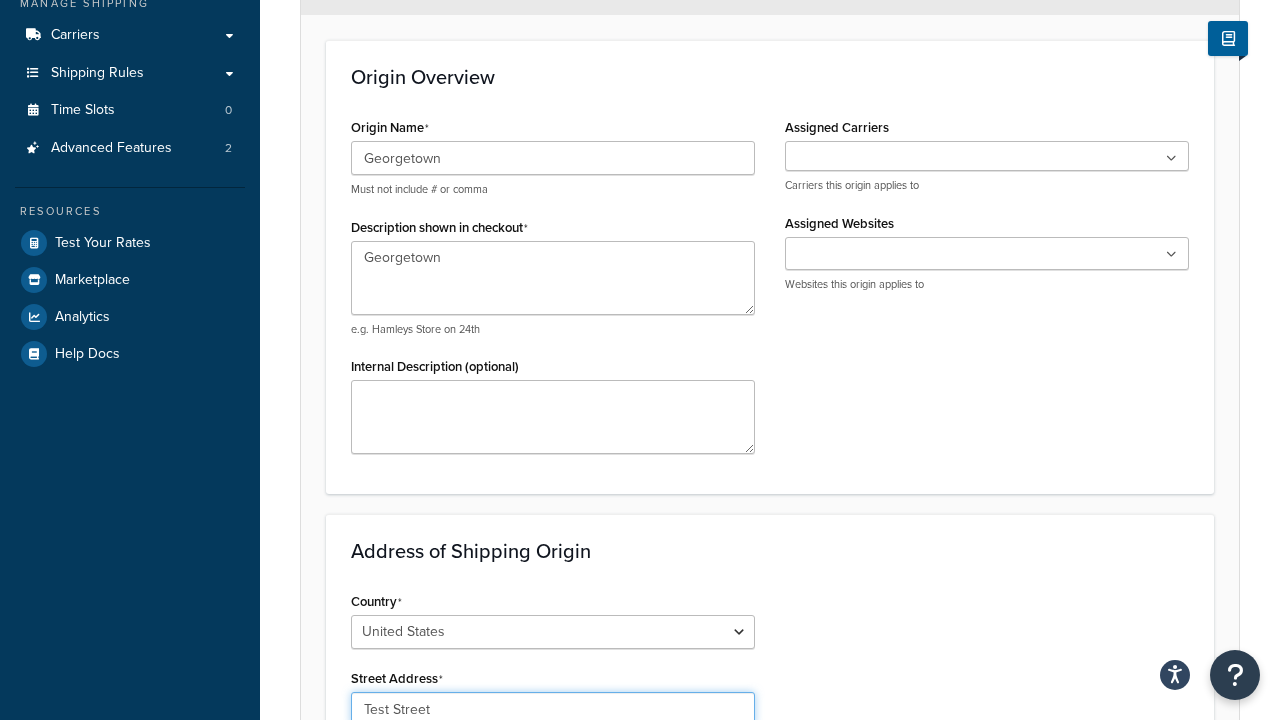 type on "Test Street" 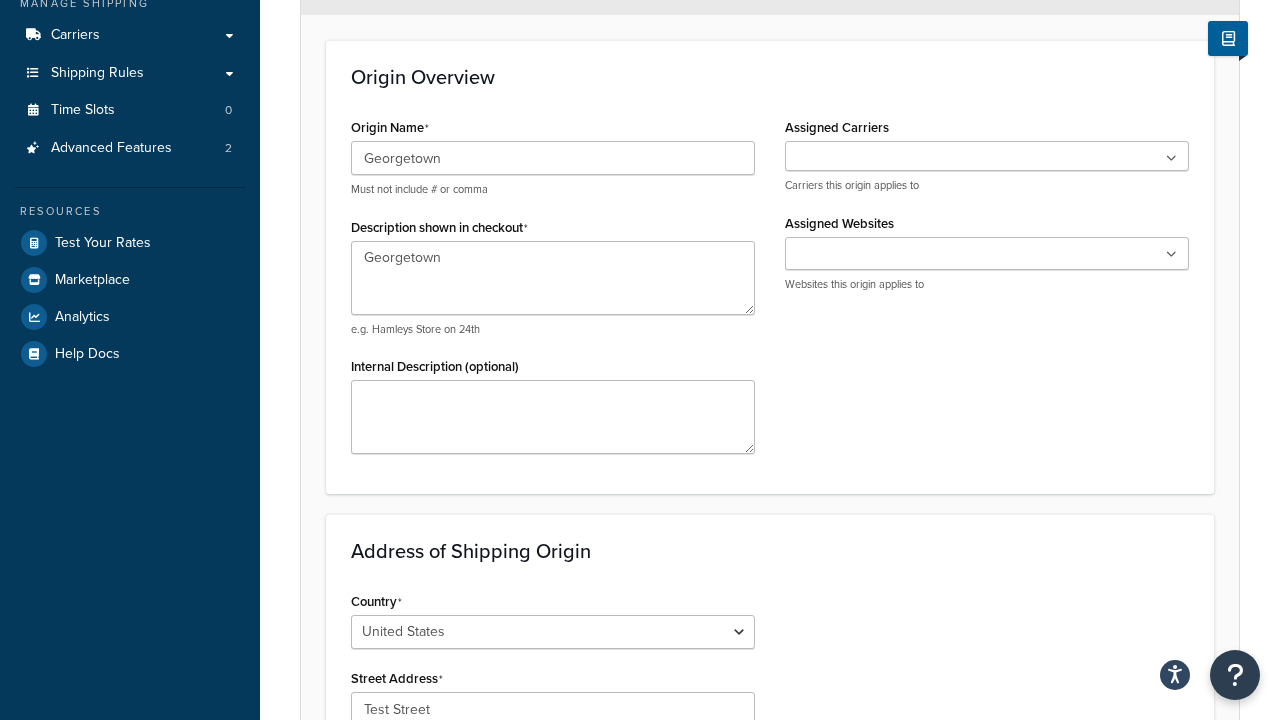type on "Austin" 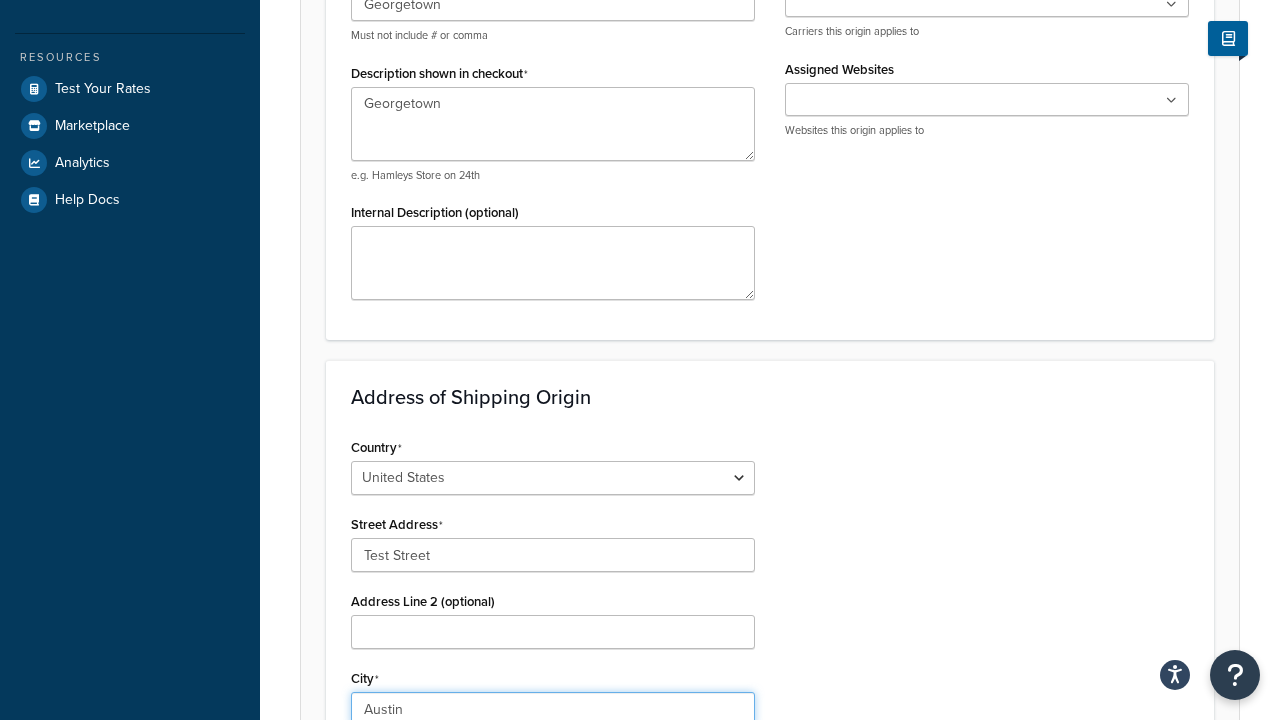 select on "43" 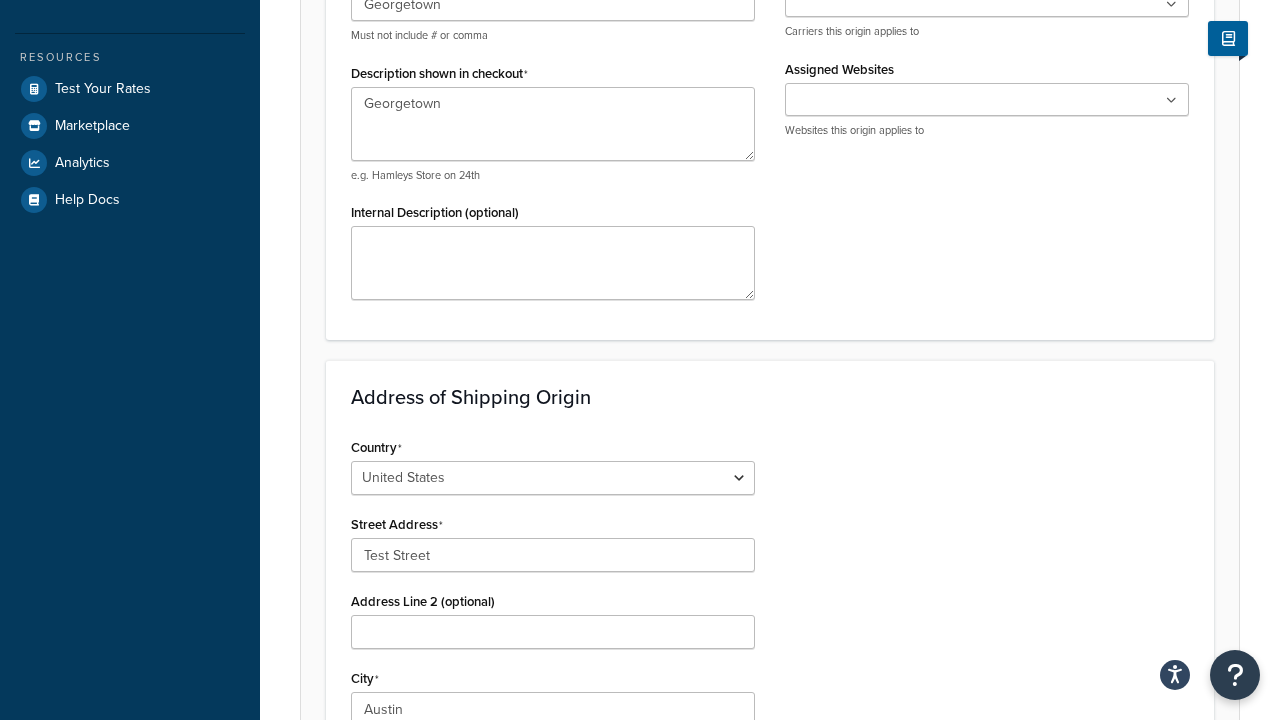 scroll, scrollTop: 882, scrollLeft: 0, axis: vertical 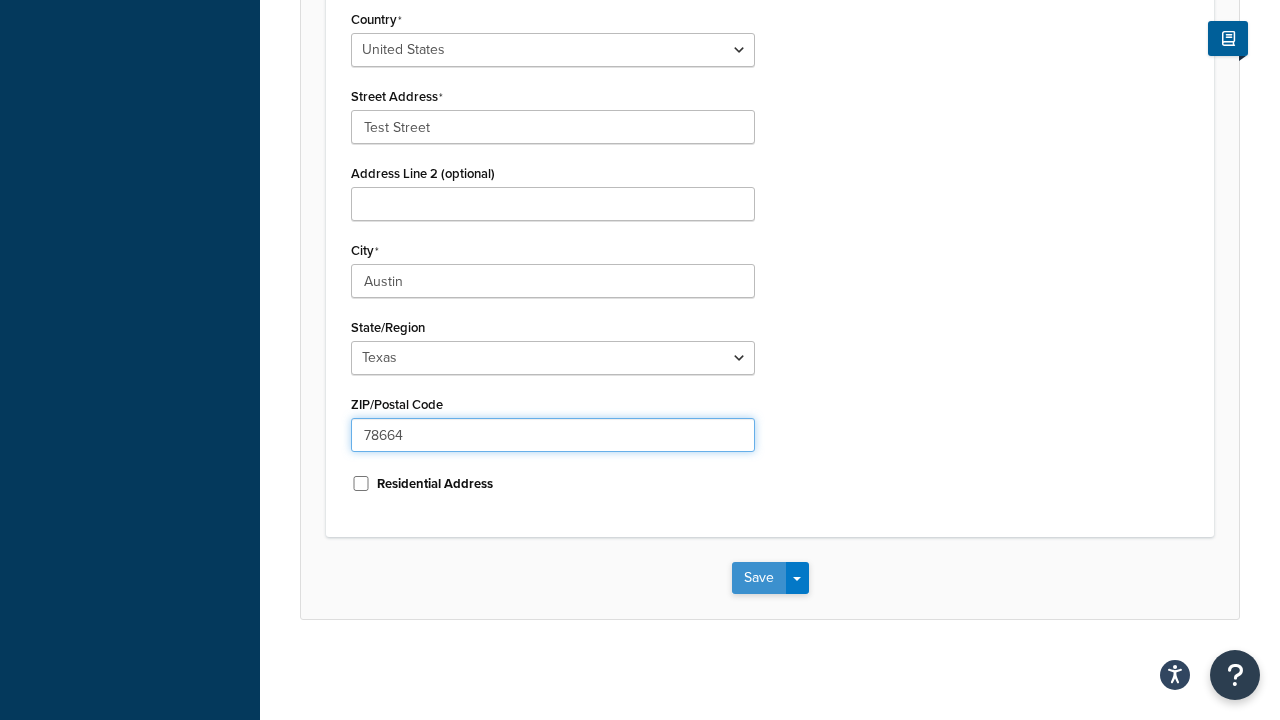 type on "78664" 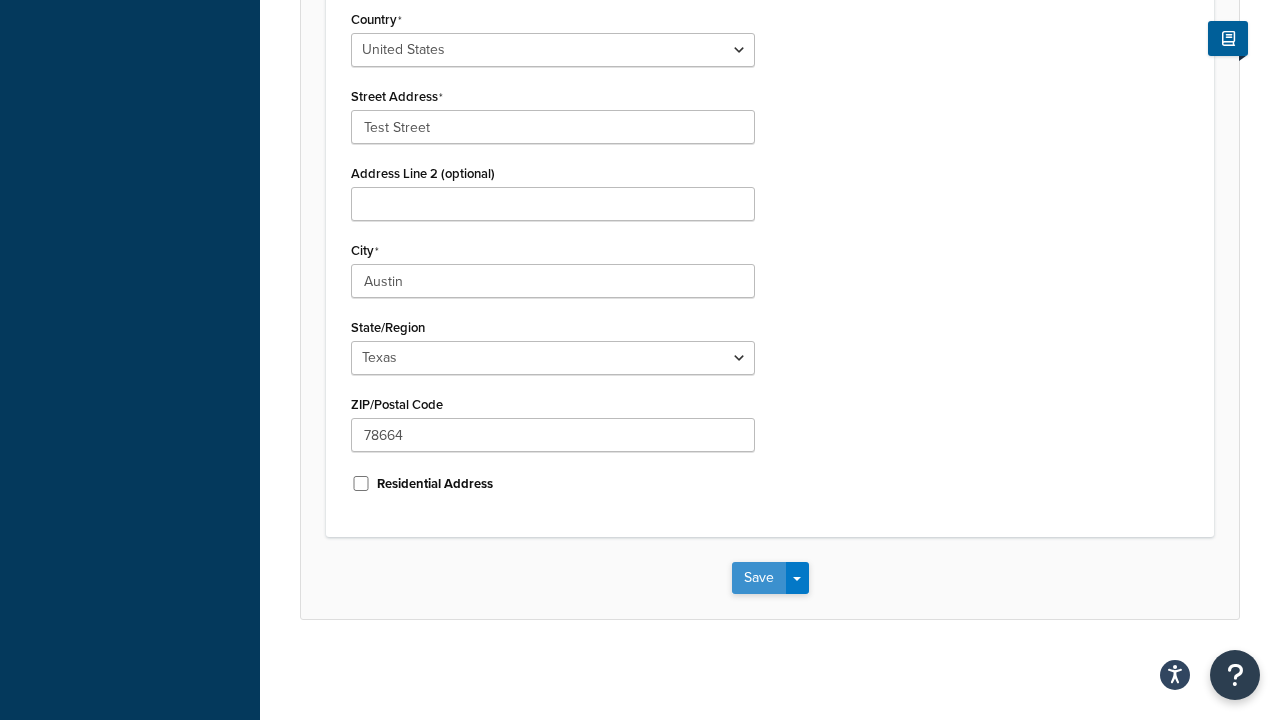 click on "Save" at bounding box center (759, 578) 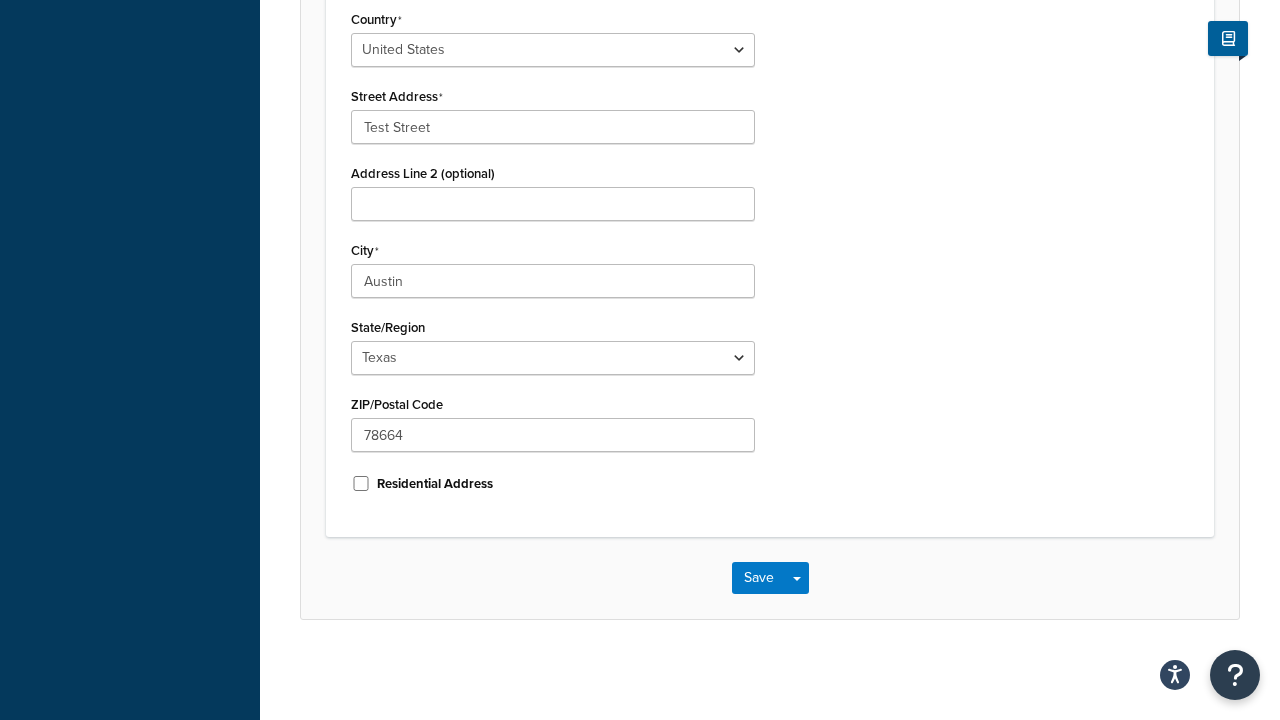 scroll, scrollTop: 0, scrollLeft: 0, axis: both 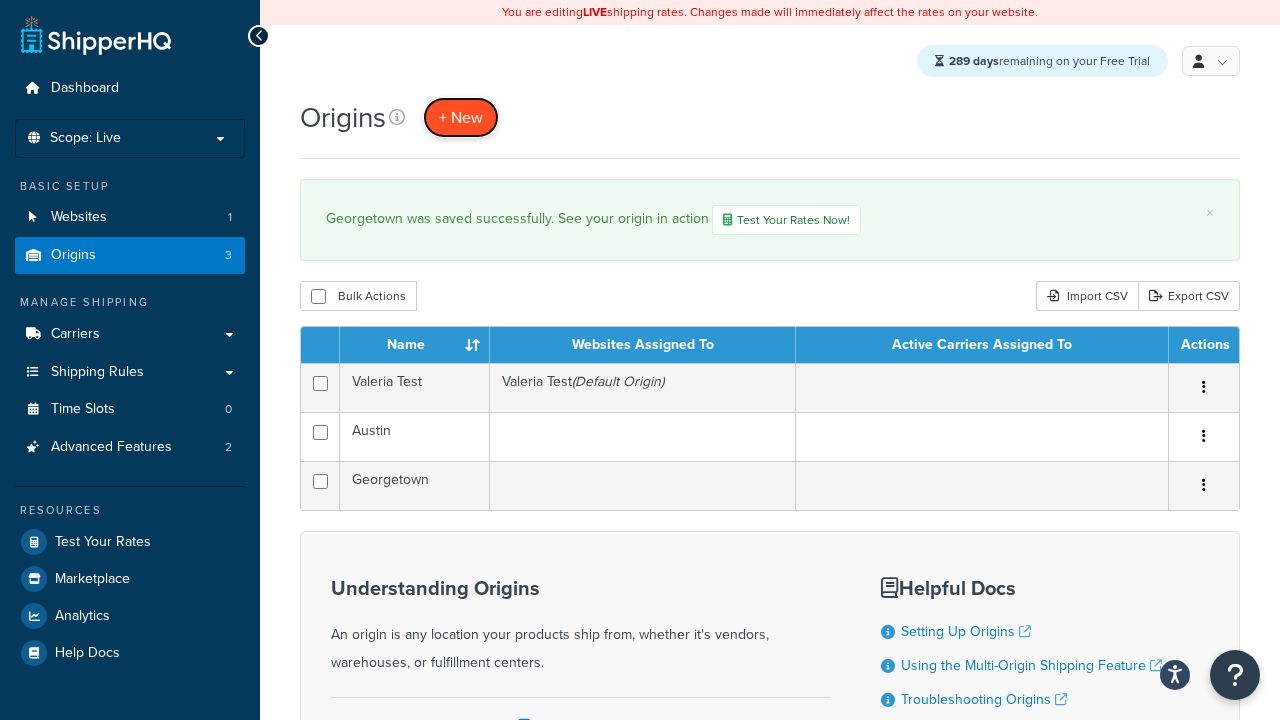 click on "+ New" at bounding box center (461, 117) 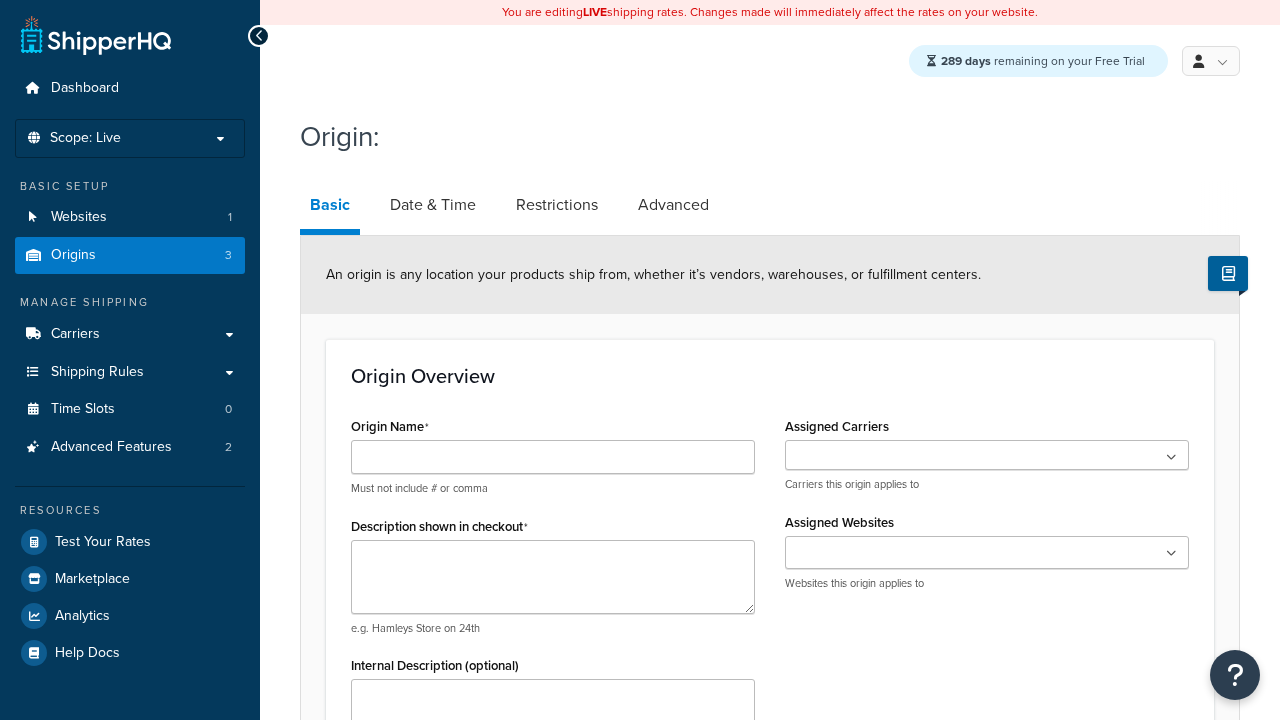 scroll, scrollTop: 0, scrollLeft: 0, axis: both 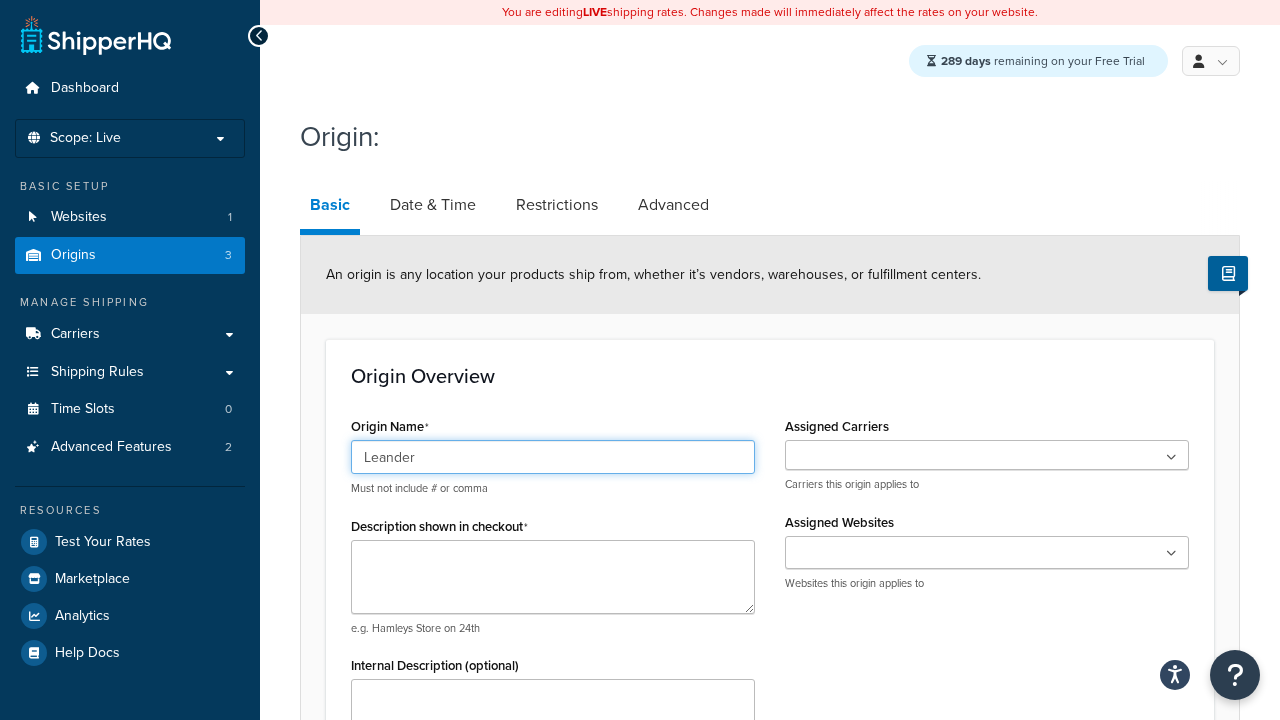 type on "Leander" 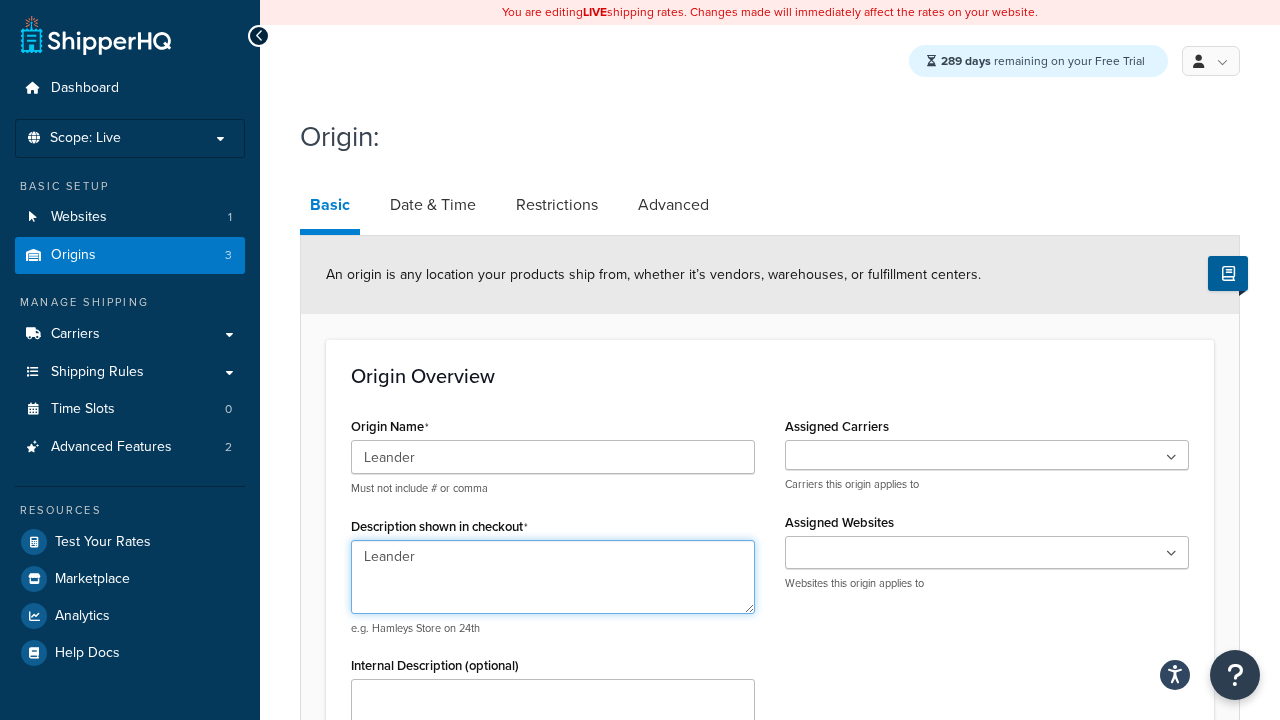 type on "Leander" 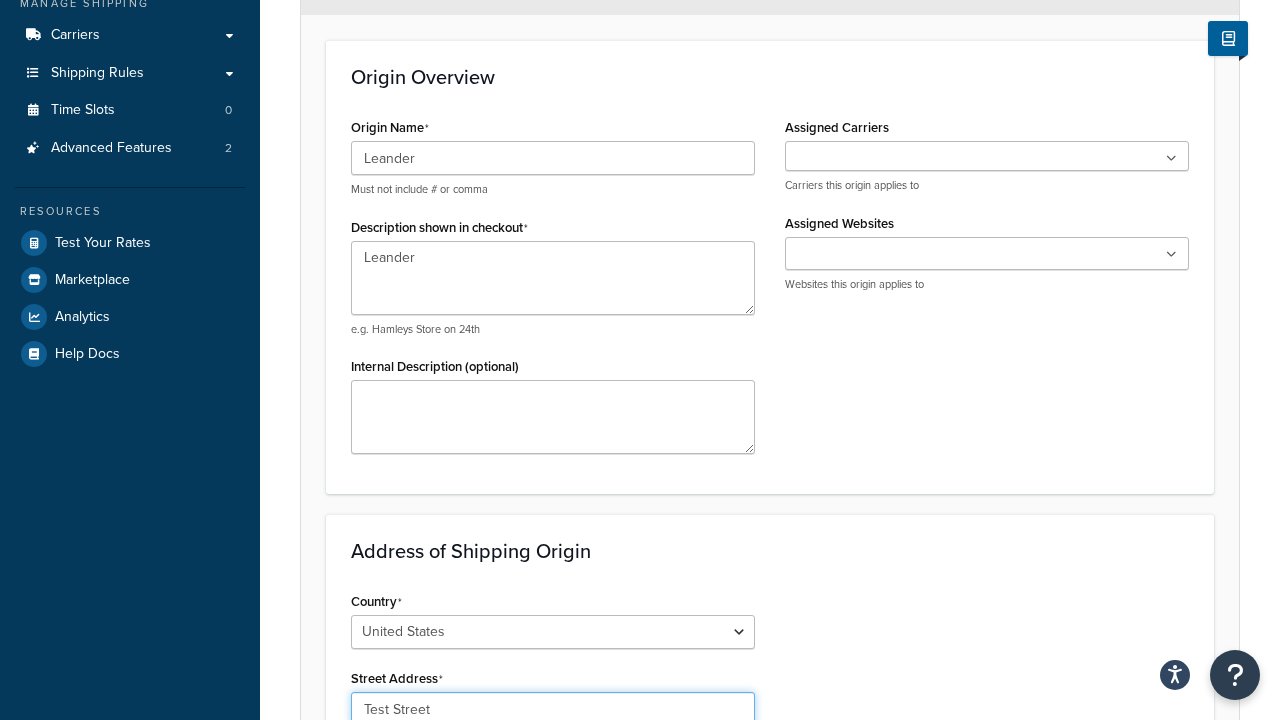 type on "Test Street" 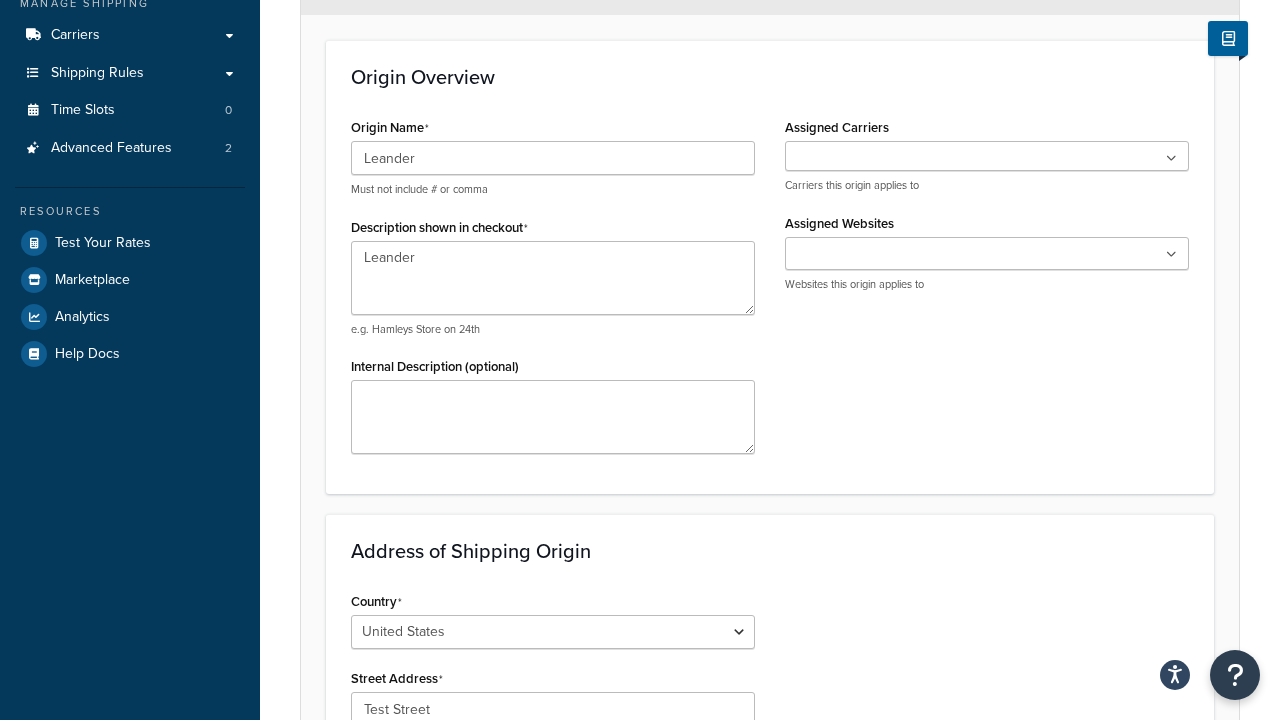 type on "Austin" 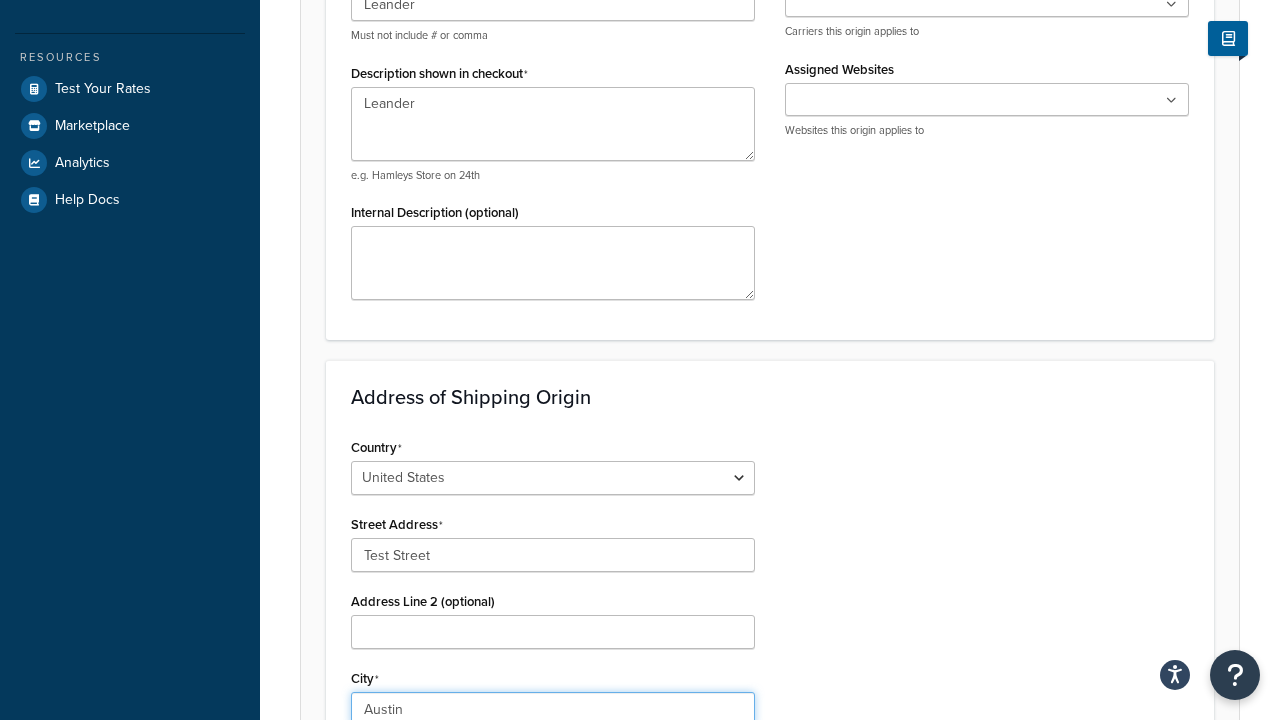 select on "43" 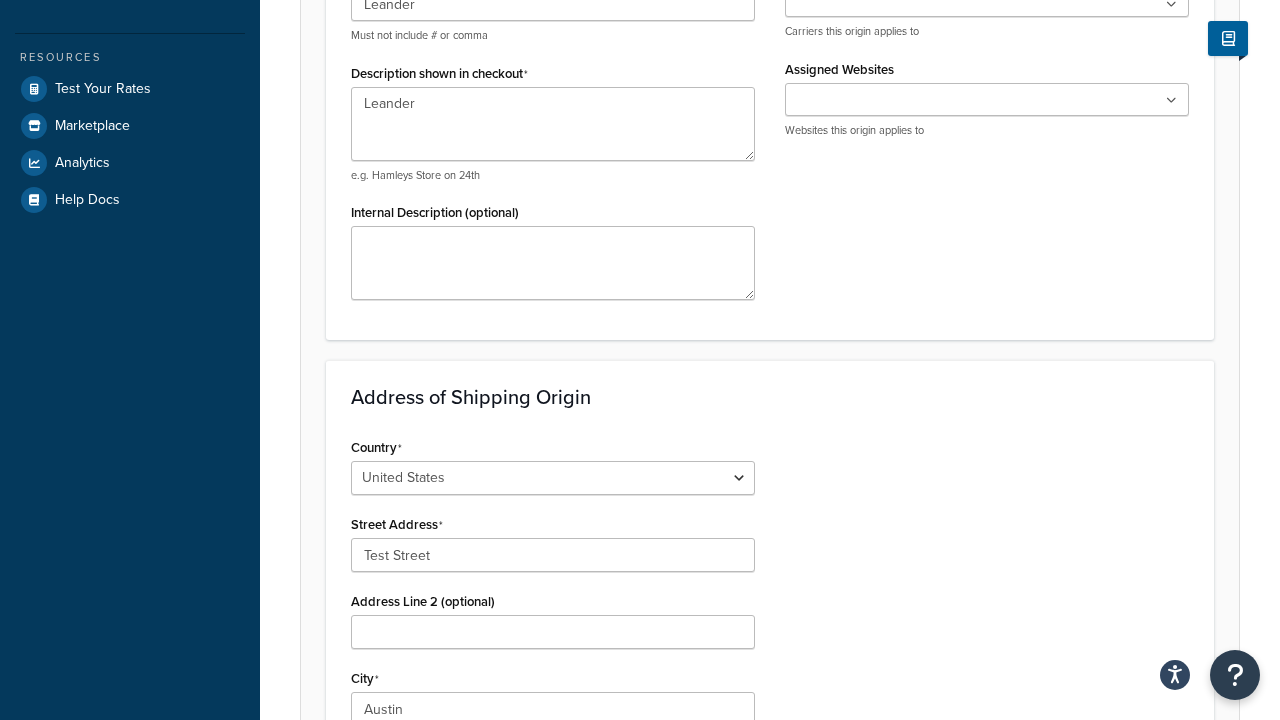 scroll, scrollTop: 882, scrollLeft: 0, axis: vertical 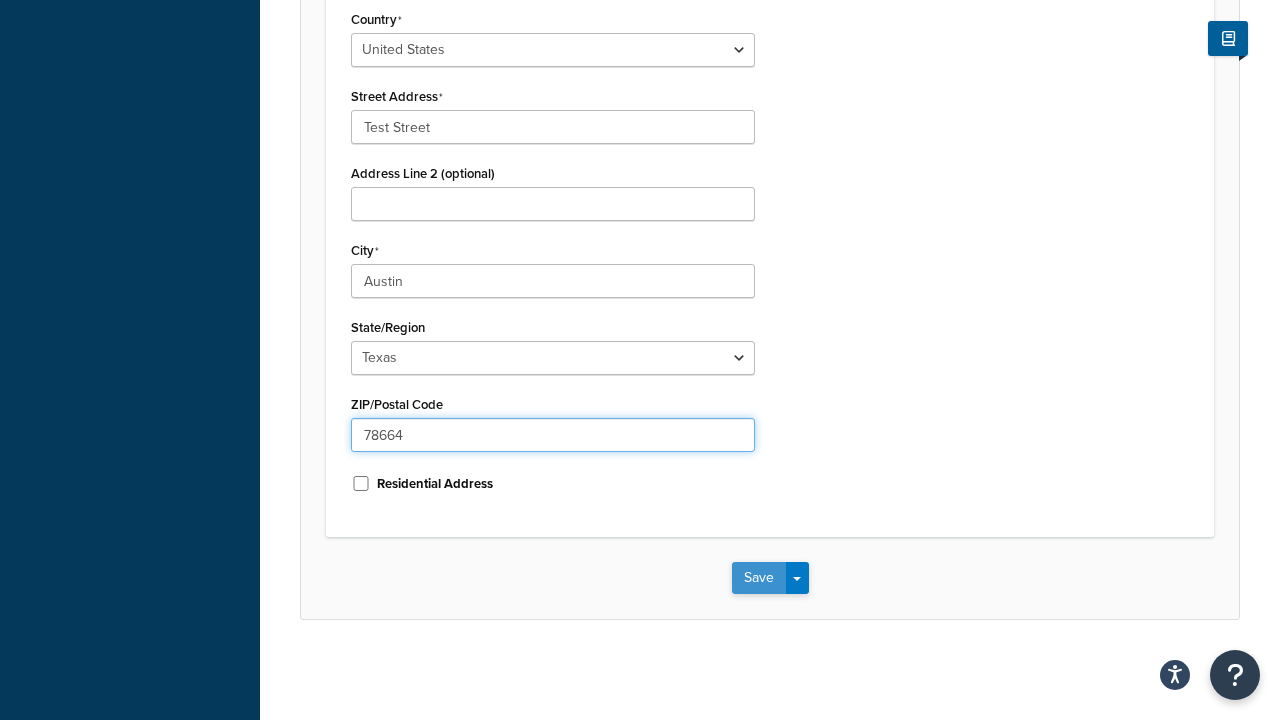 type on "78664" 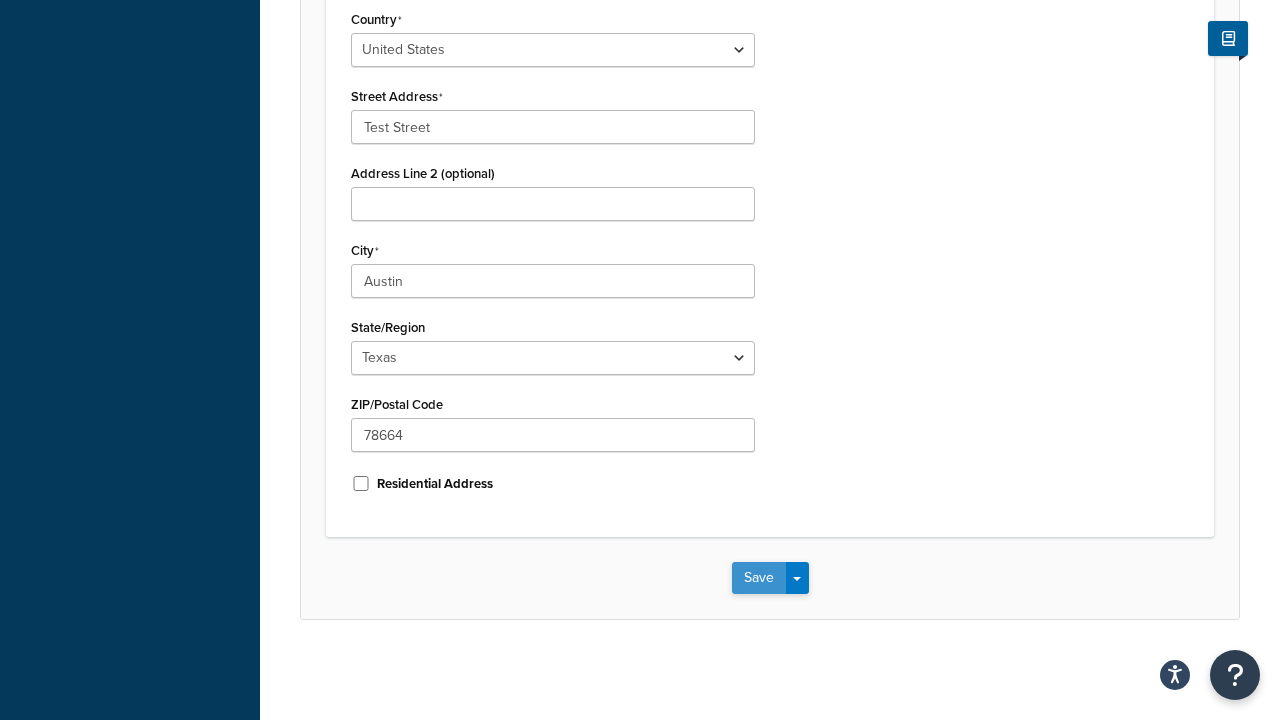click on "Save" at bounding box center [759, 578] 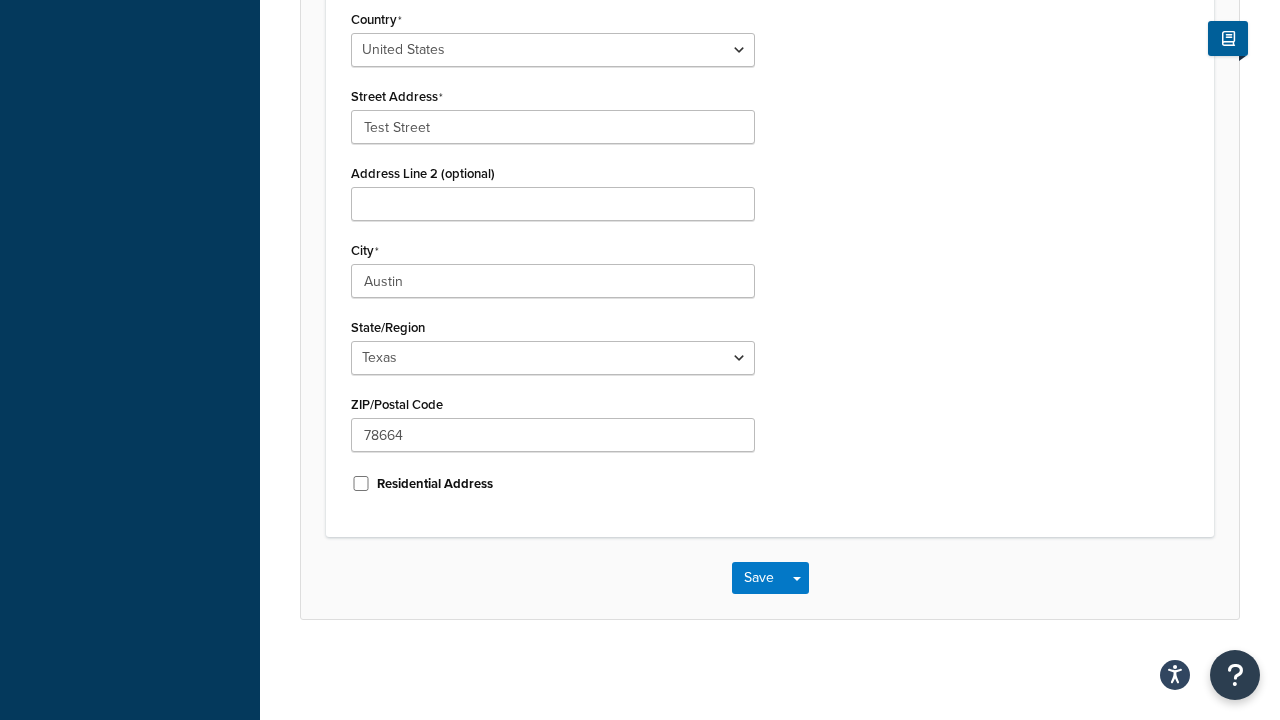 scroll, scrollTop: 0, scrollLeft: 0, axis: both 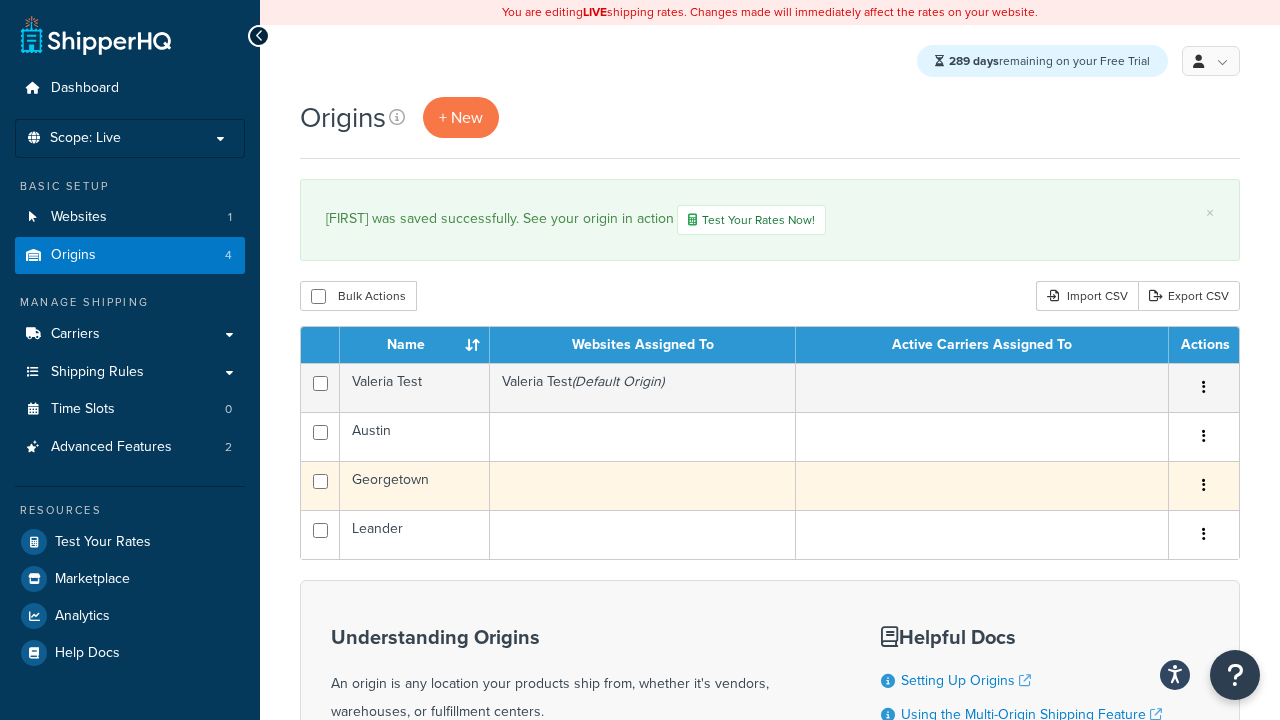 click at bounding box center (1204, 485) 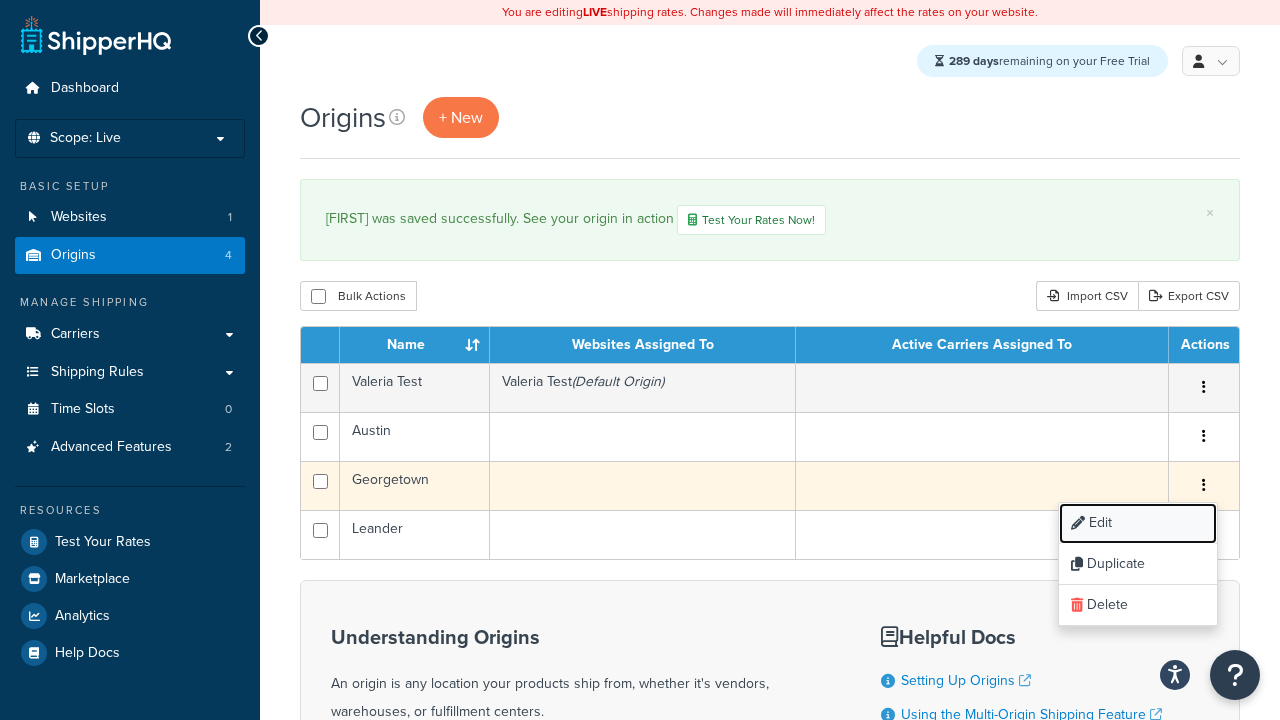 click on "Edit" at bounding box center (1138, 523) 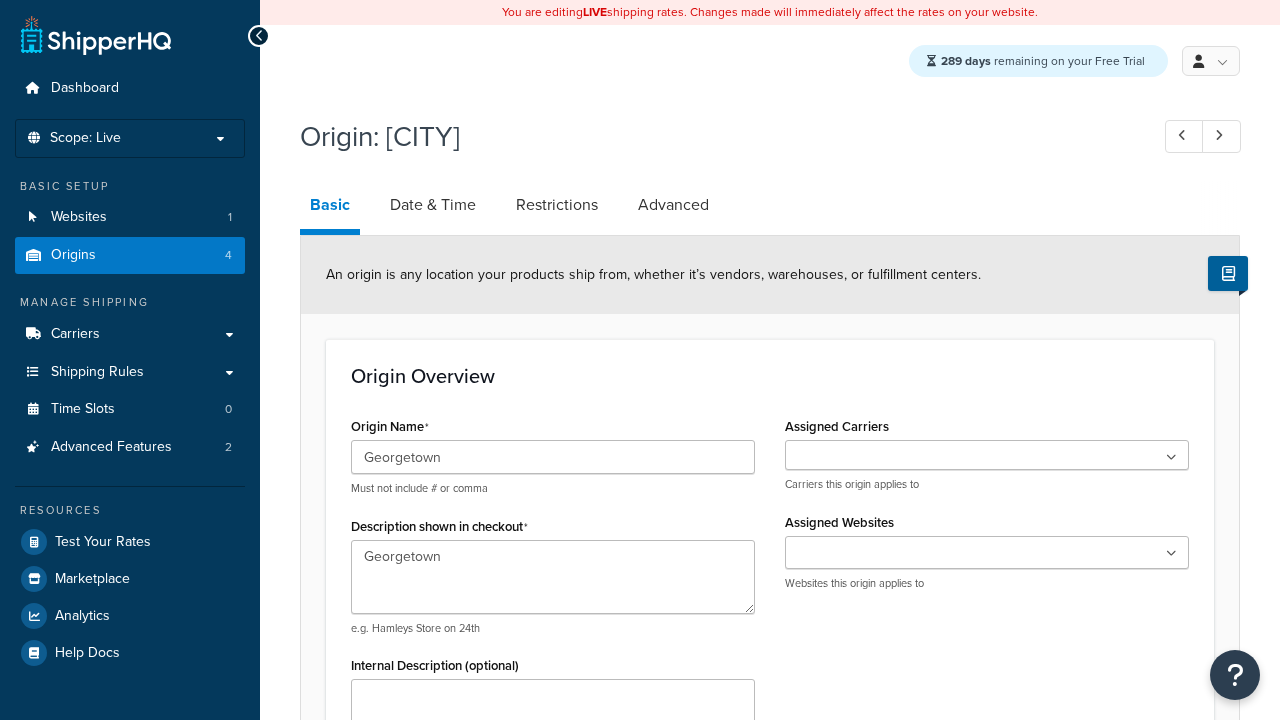 select on "43" 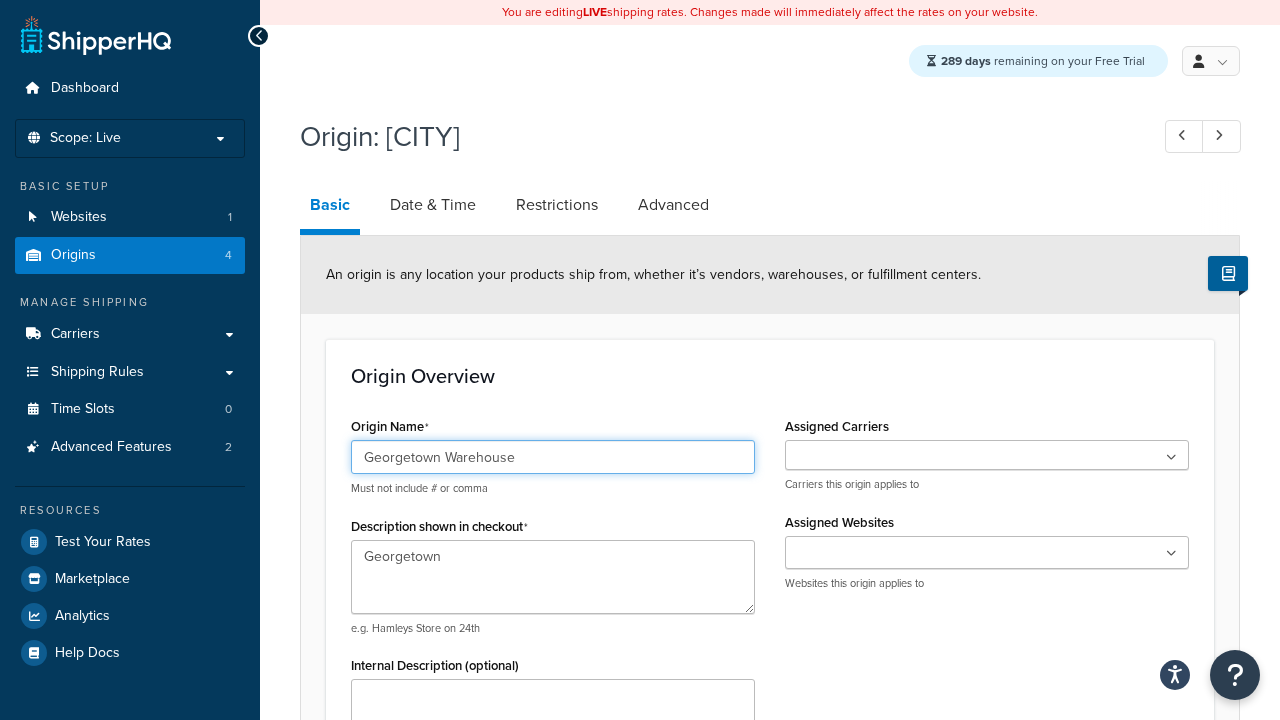 scroll, scrollTop: 882, scrollLeft: 0, axis: vertical 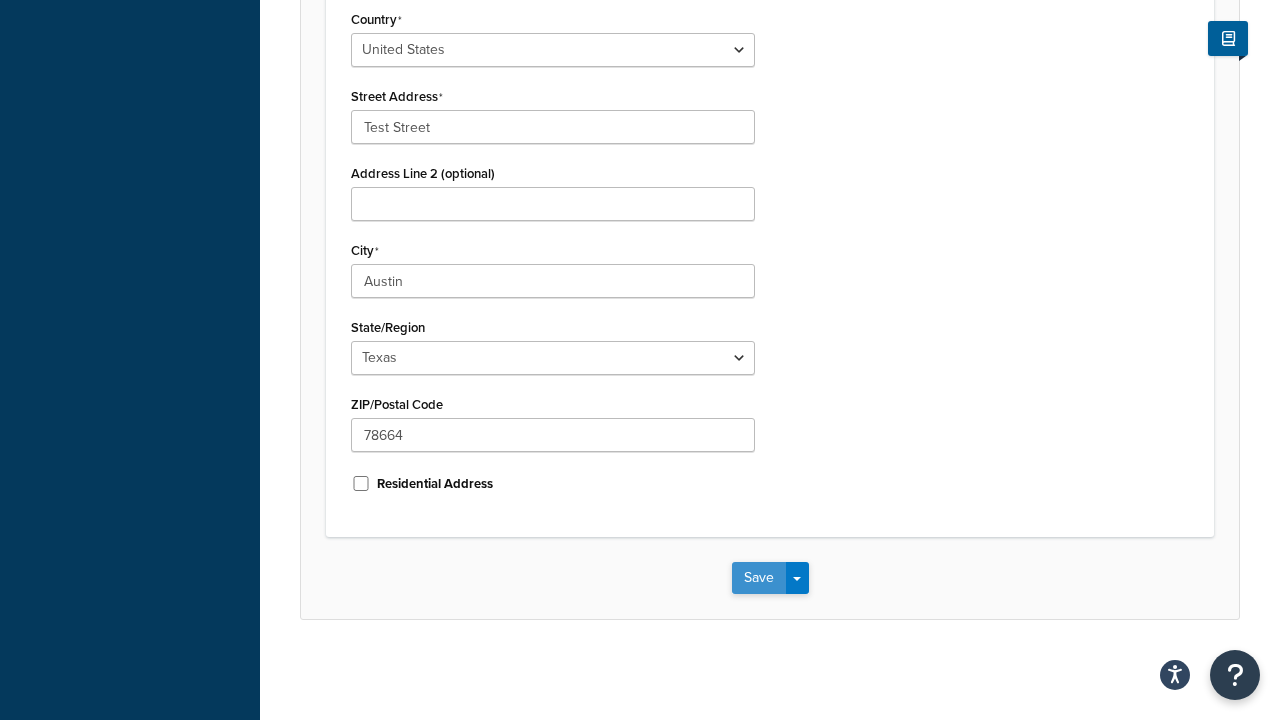 type on "Georgetown Warehouse" 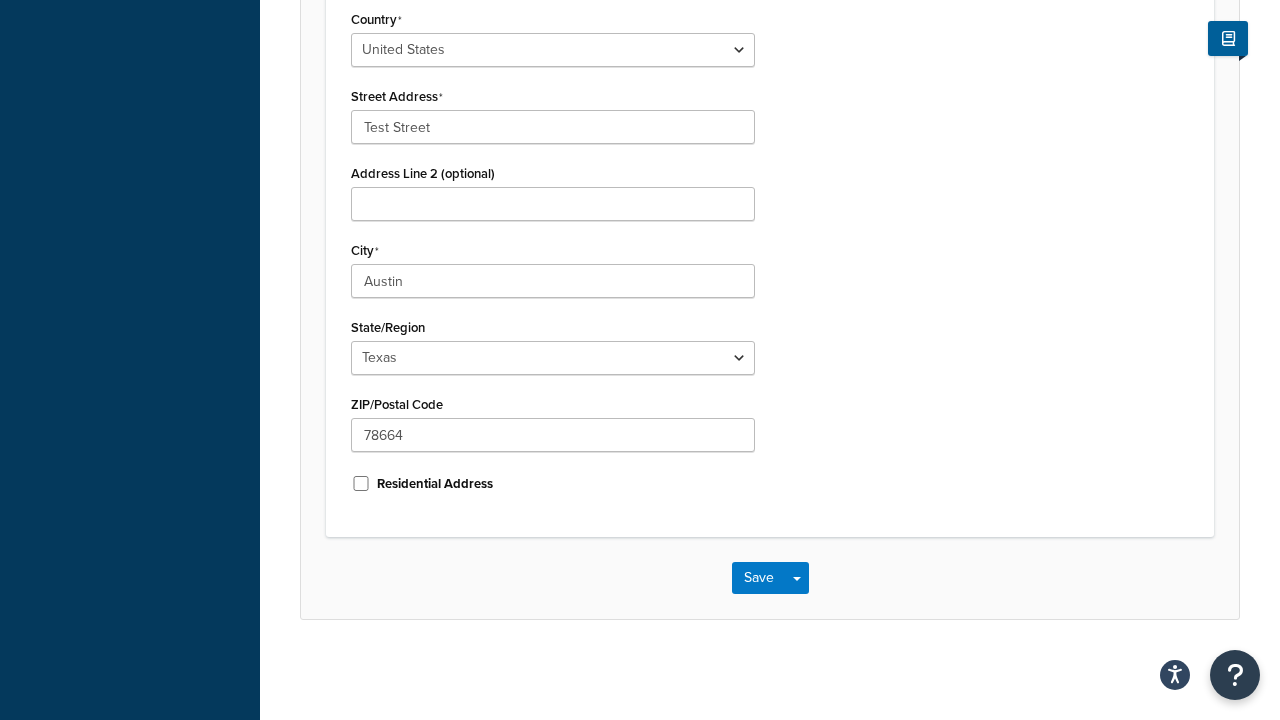 scroll, scrollTop: 0, scrollLeft: 0, axis: both 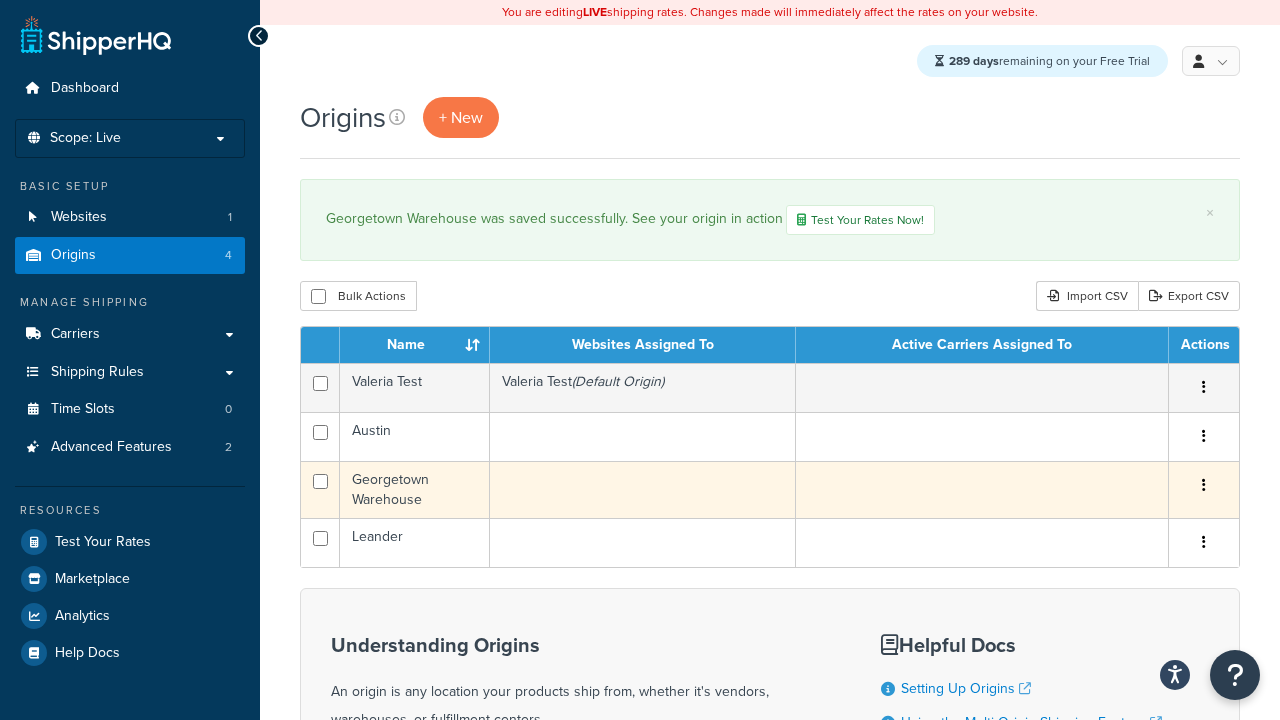 click at bounding box center (1204, 485) 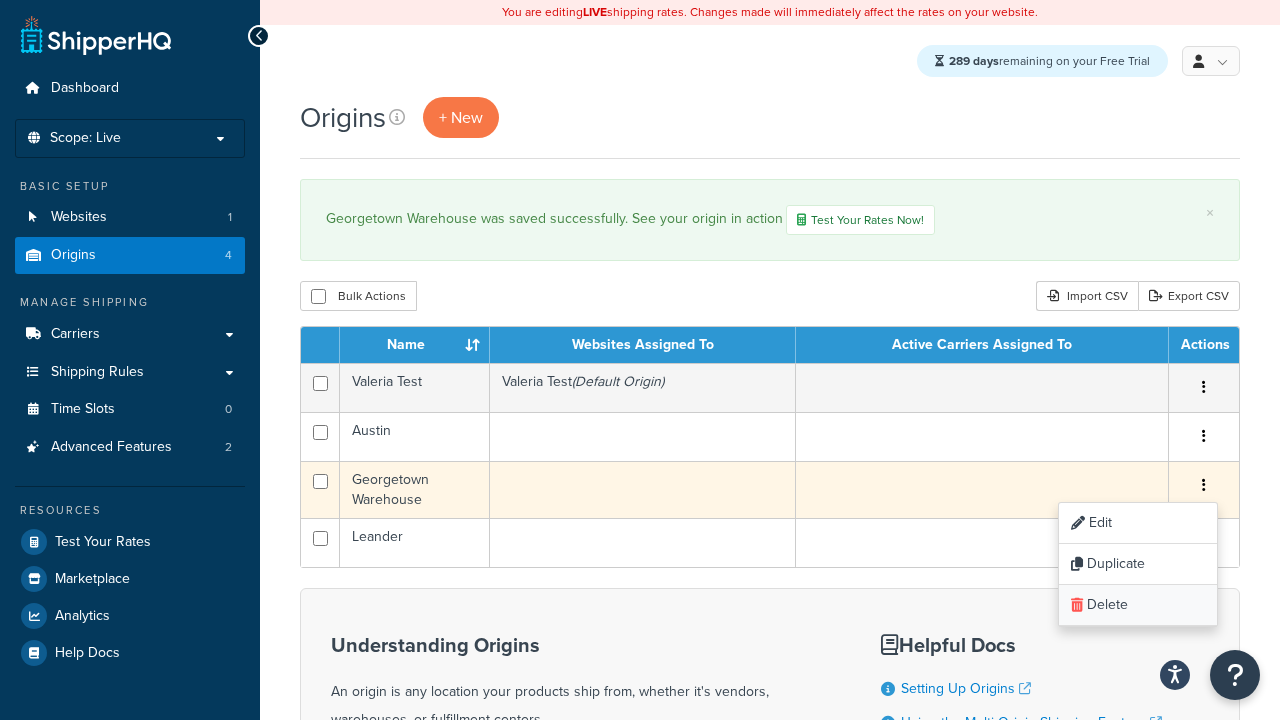 click on "Delete" at bounding box center [1138, 605] 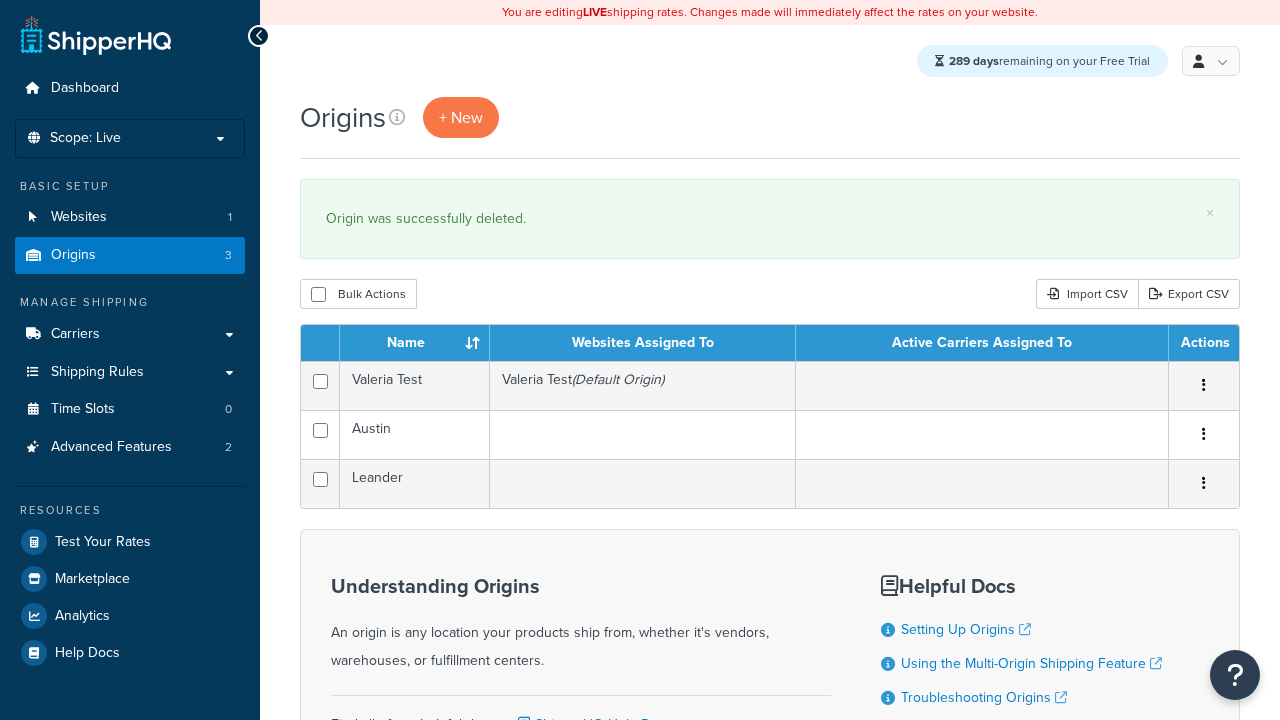 scroll, scrollTop: 0, scrollLeft: 0, axis: both 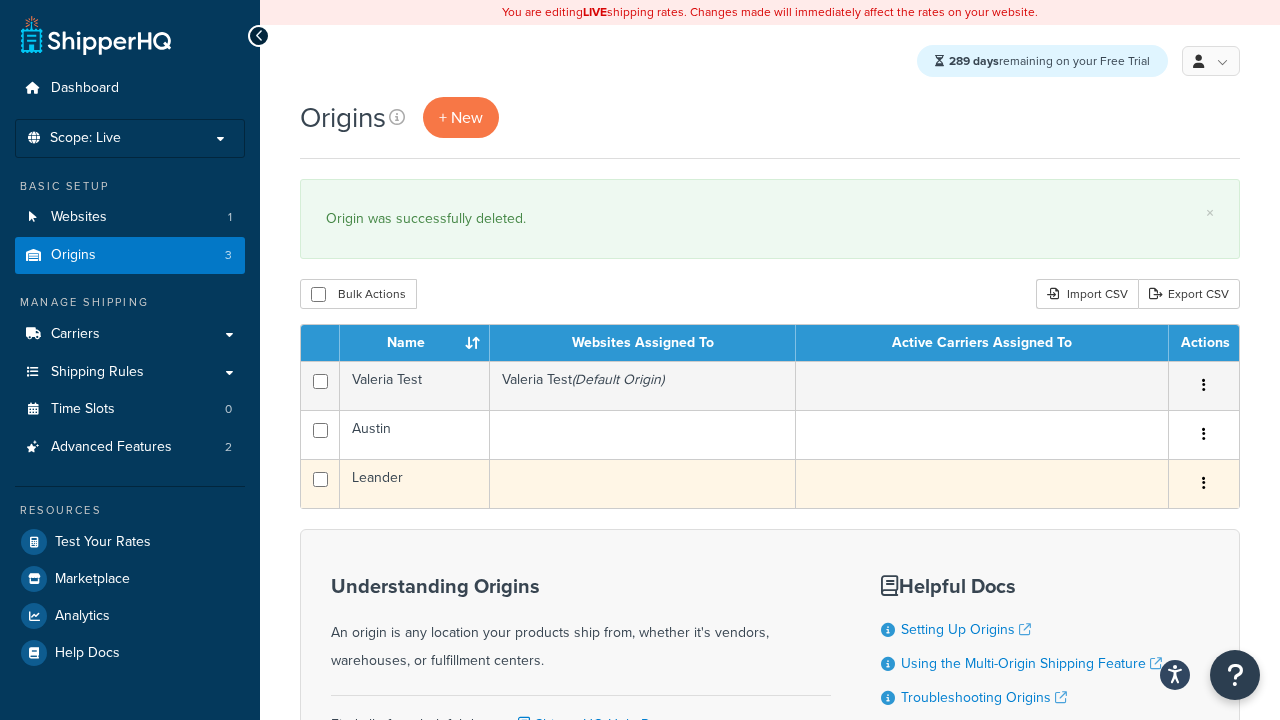 click at bounding box center [1204, 483] 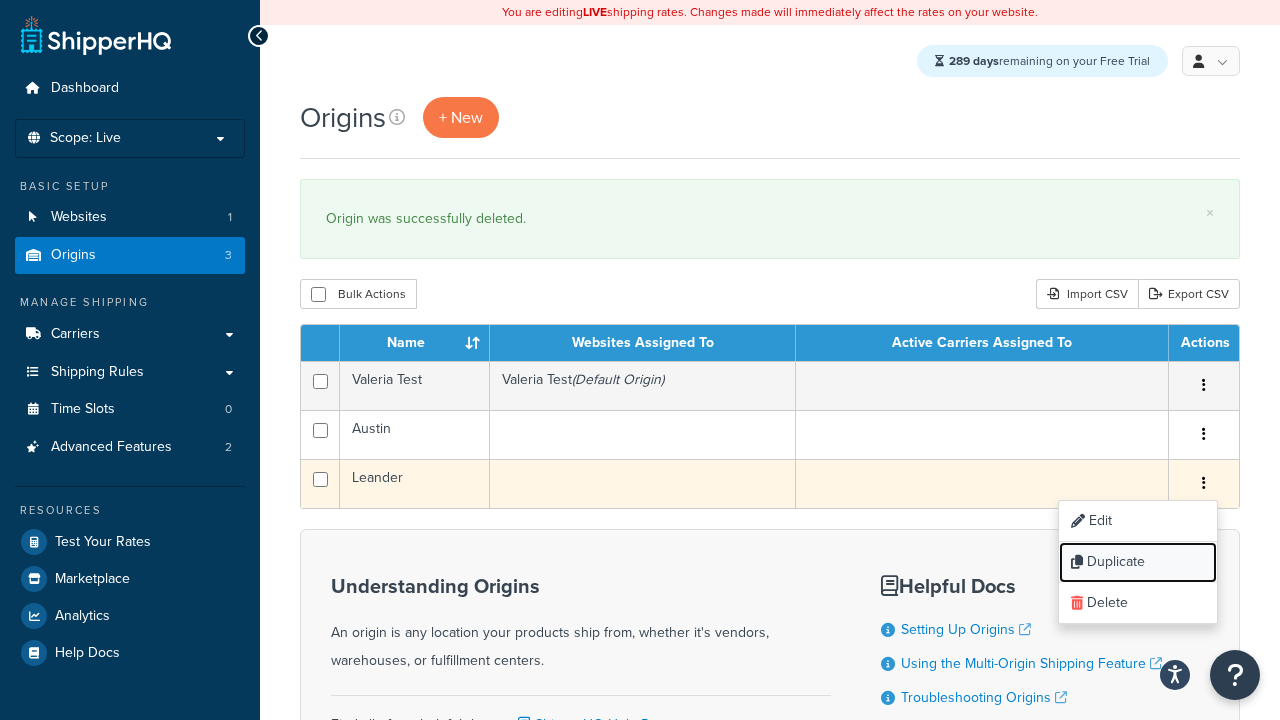 click on "Duplicate" at bounding box center (1138, 562) 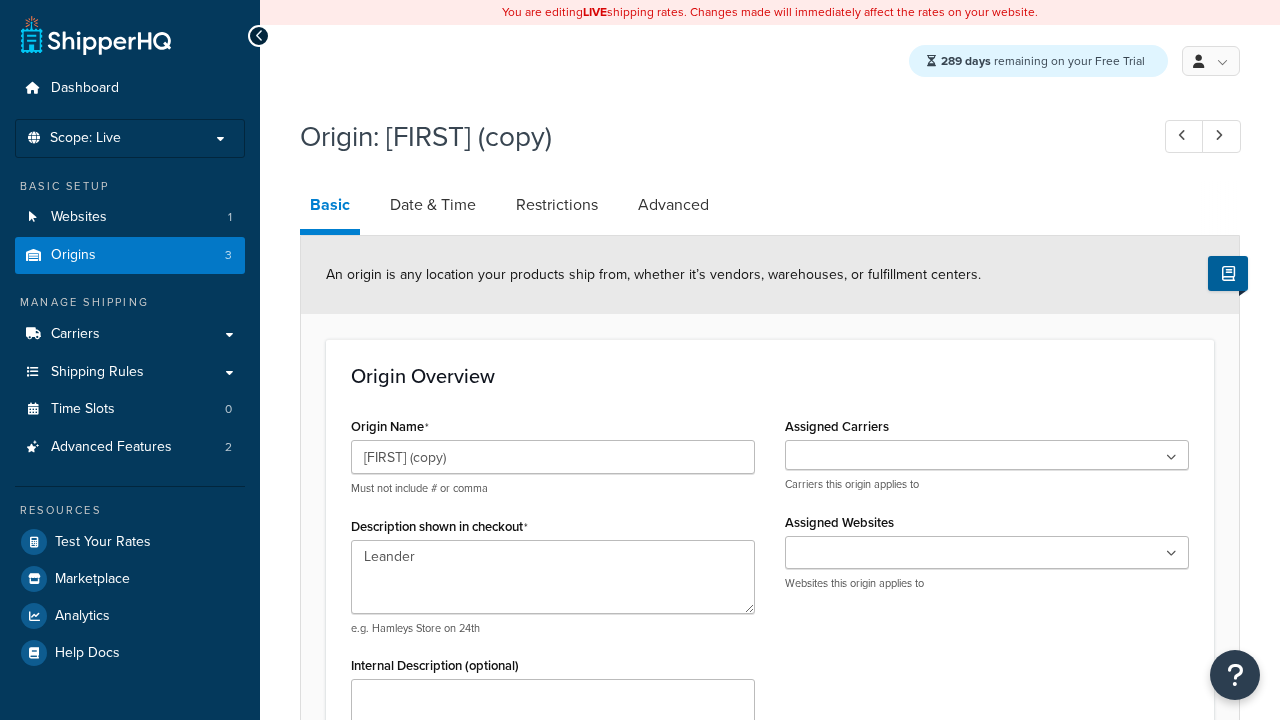 select on "43" 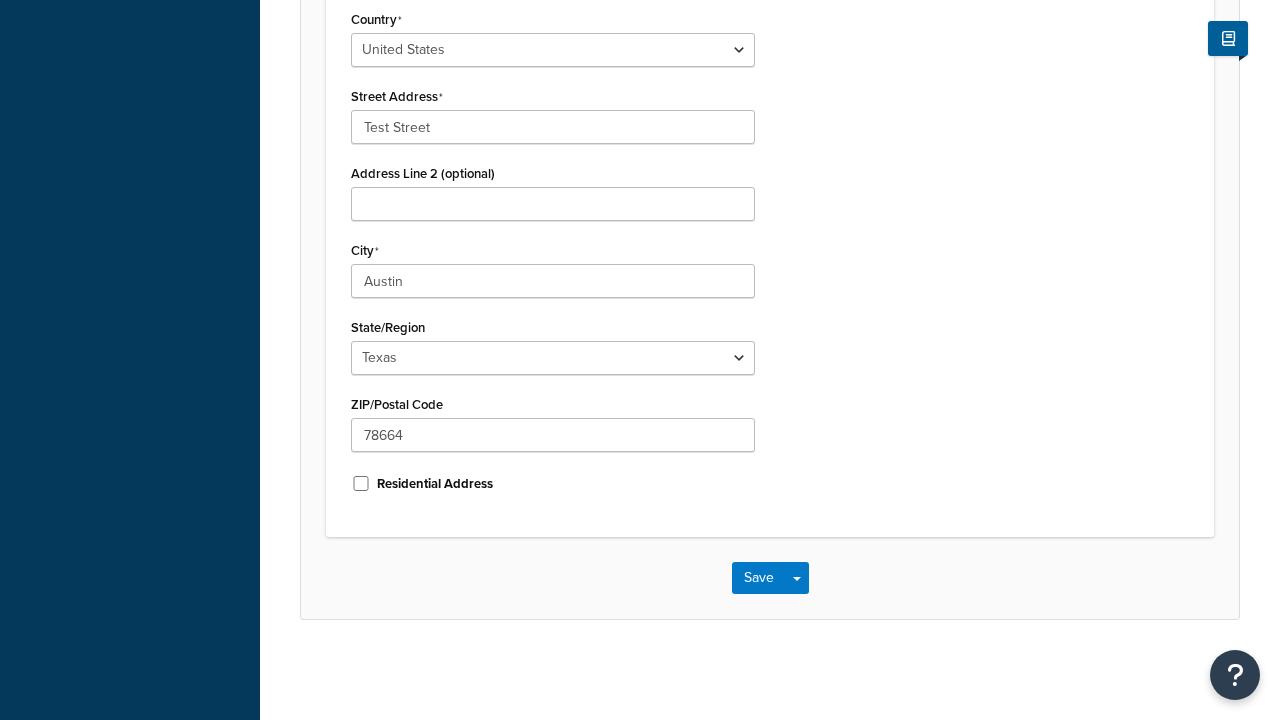 scroll, scrollTop: 0, scrollLeft: 0, axis: both 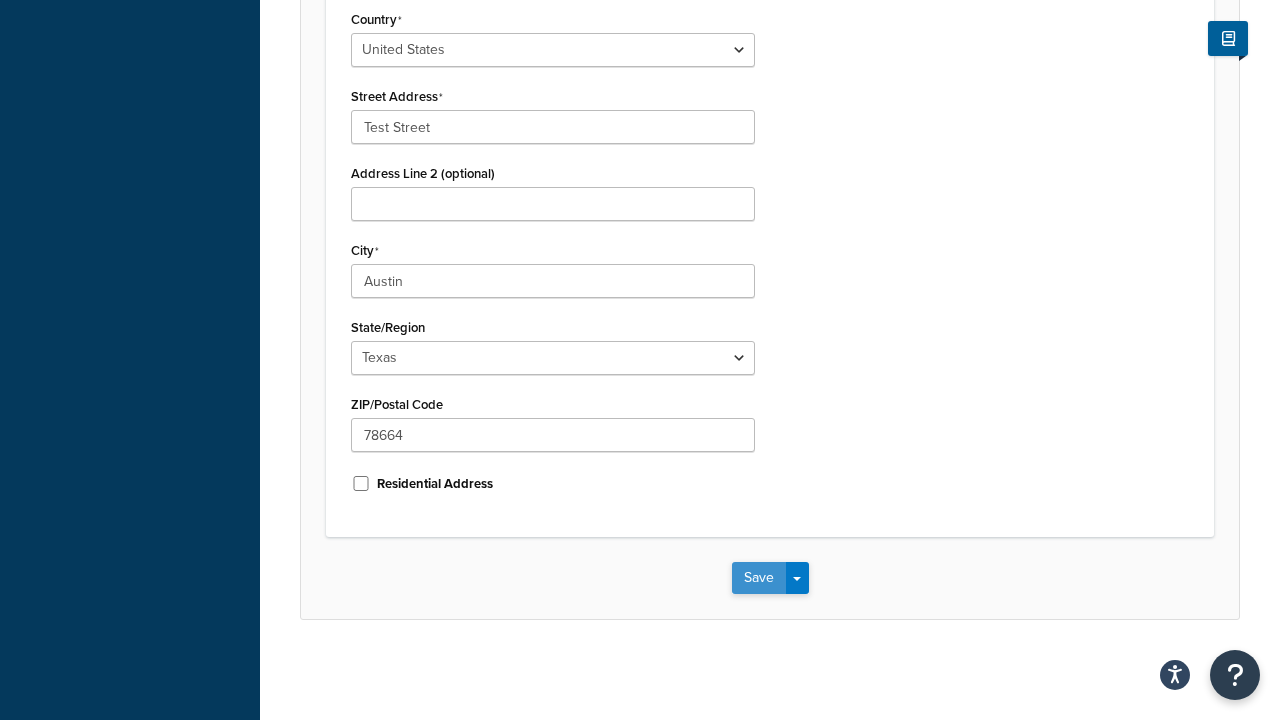 click on "Save" at bounding box center [759, 578] 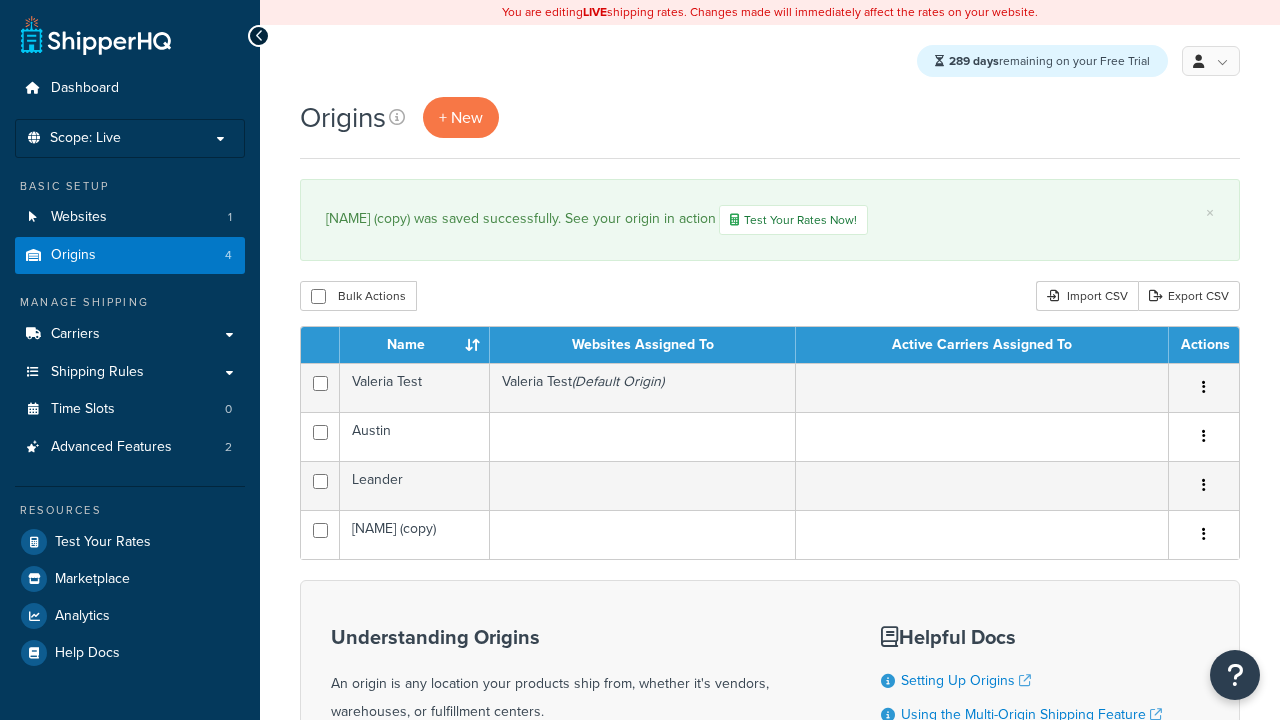 scroll, scrollTop: 0, scrollLeft: 0, axis: both 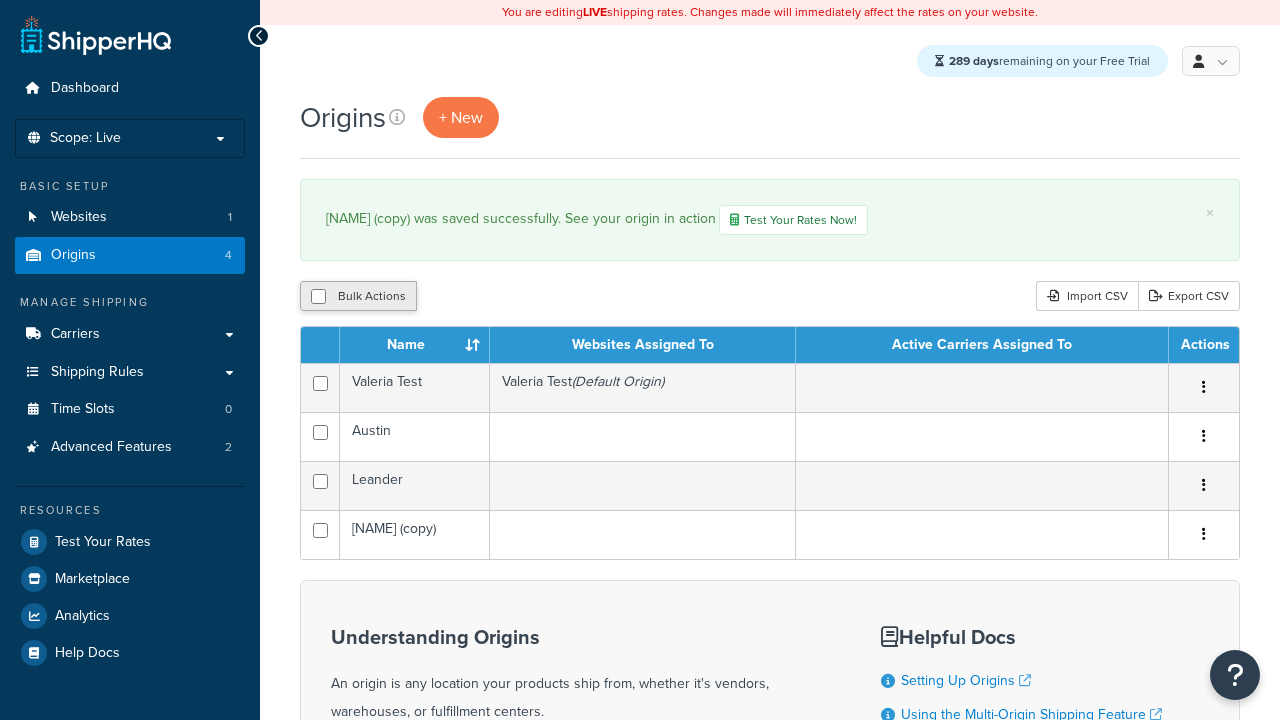 click on "Bulk Actions" at bounding box center [358, 296] 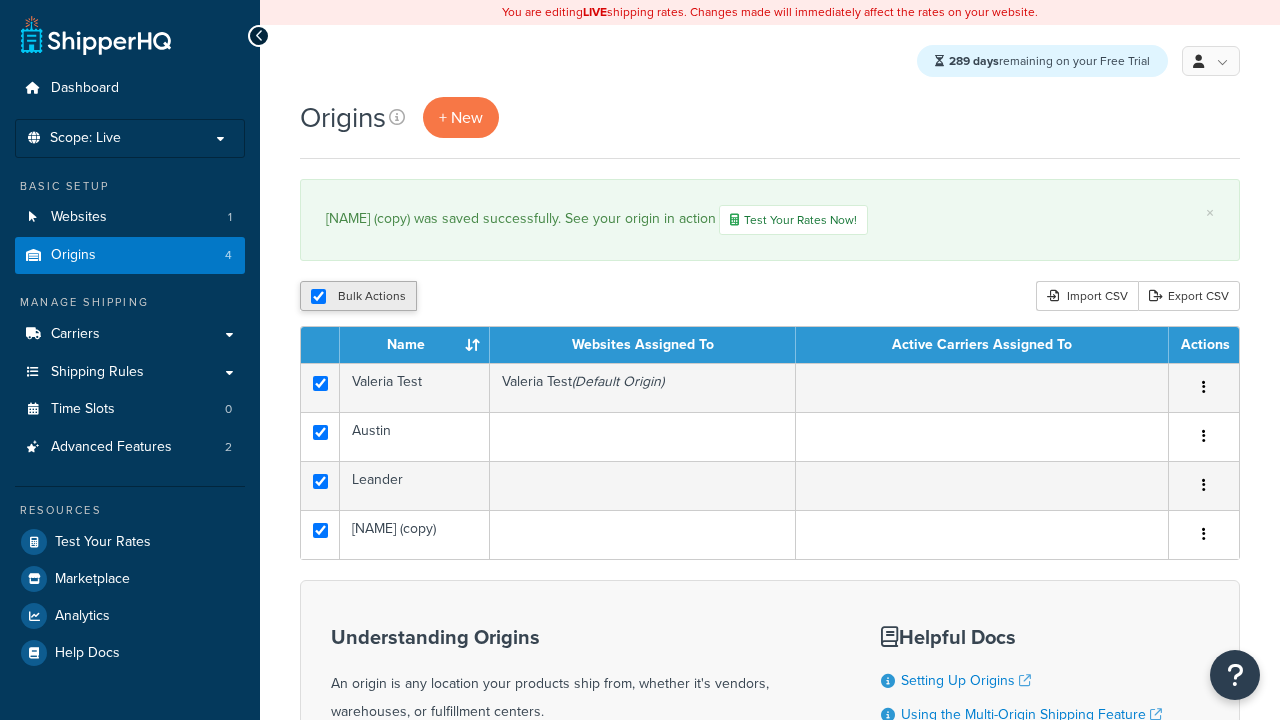 checkbox on "true" 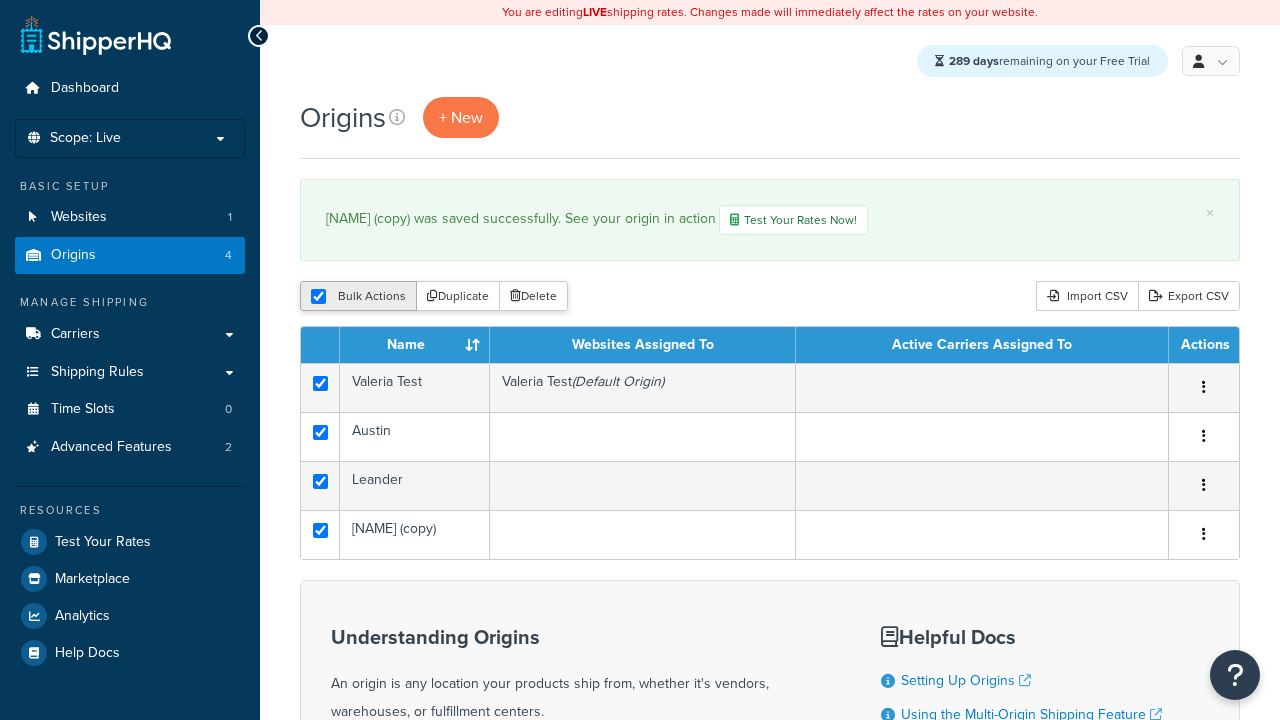scroll, scrollTop: 0, scrollLeft: 0, axis: both 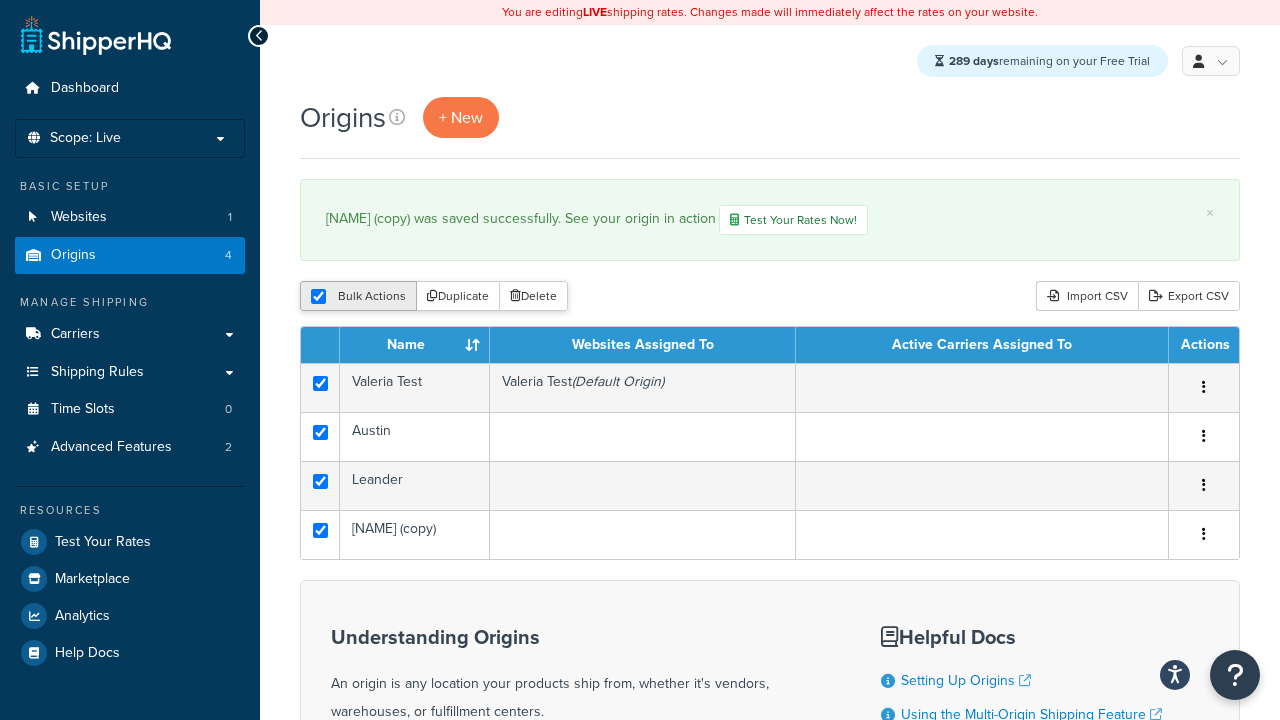 click on "Bulk Actions" at bounding box center [358, 296] 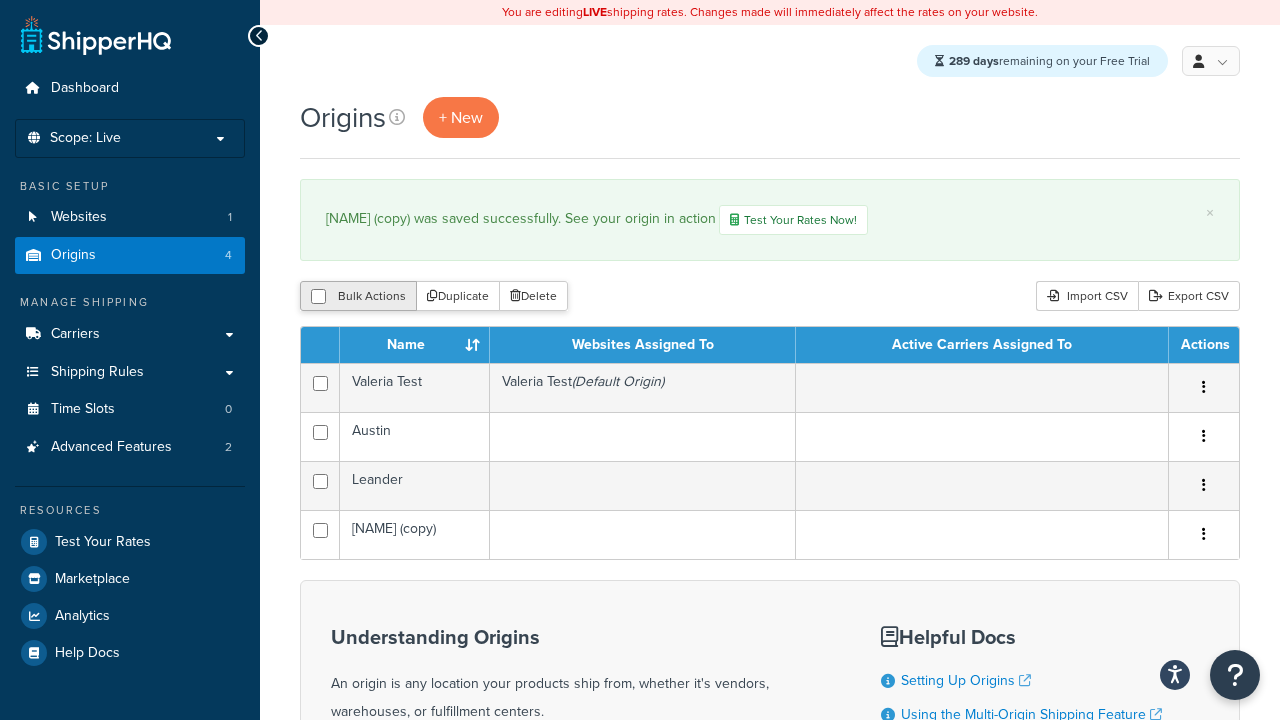 checkbox on "false" 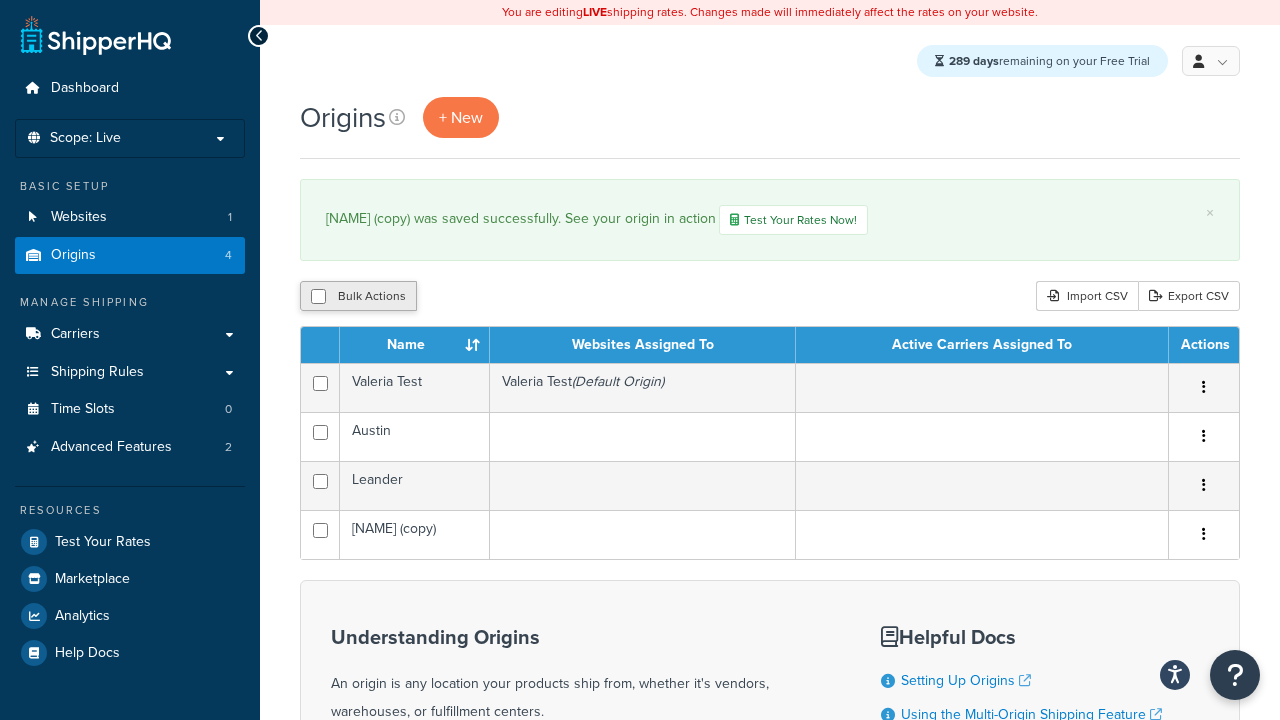 click on "Bulk Actions" at bounding box center [358, 296] 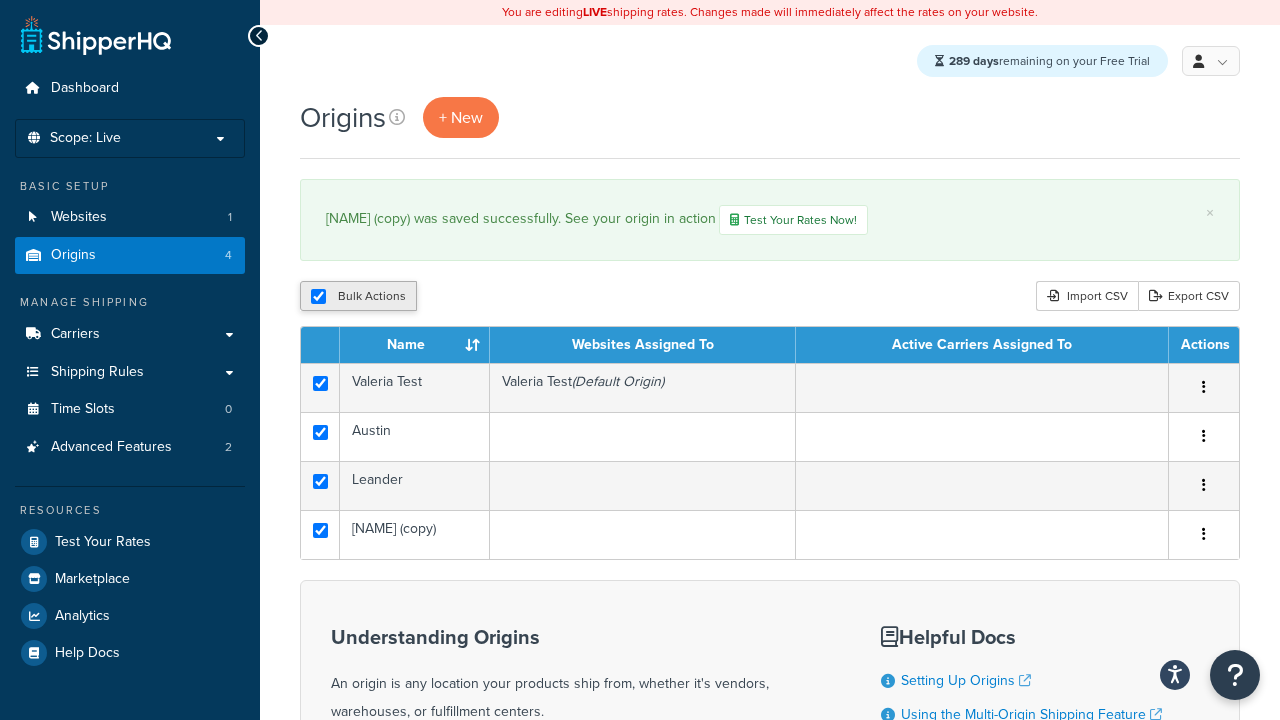 checkbox on "true" 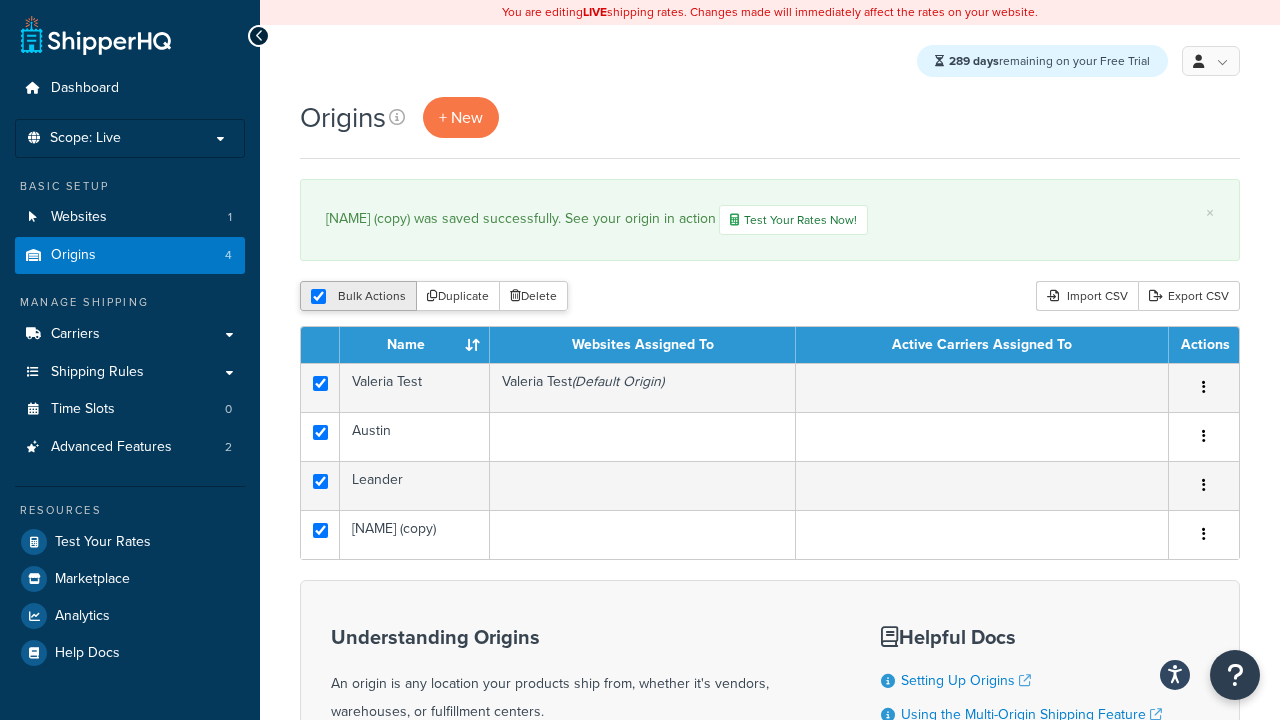 click at bounding box center (318, 296) 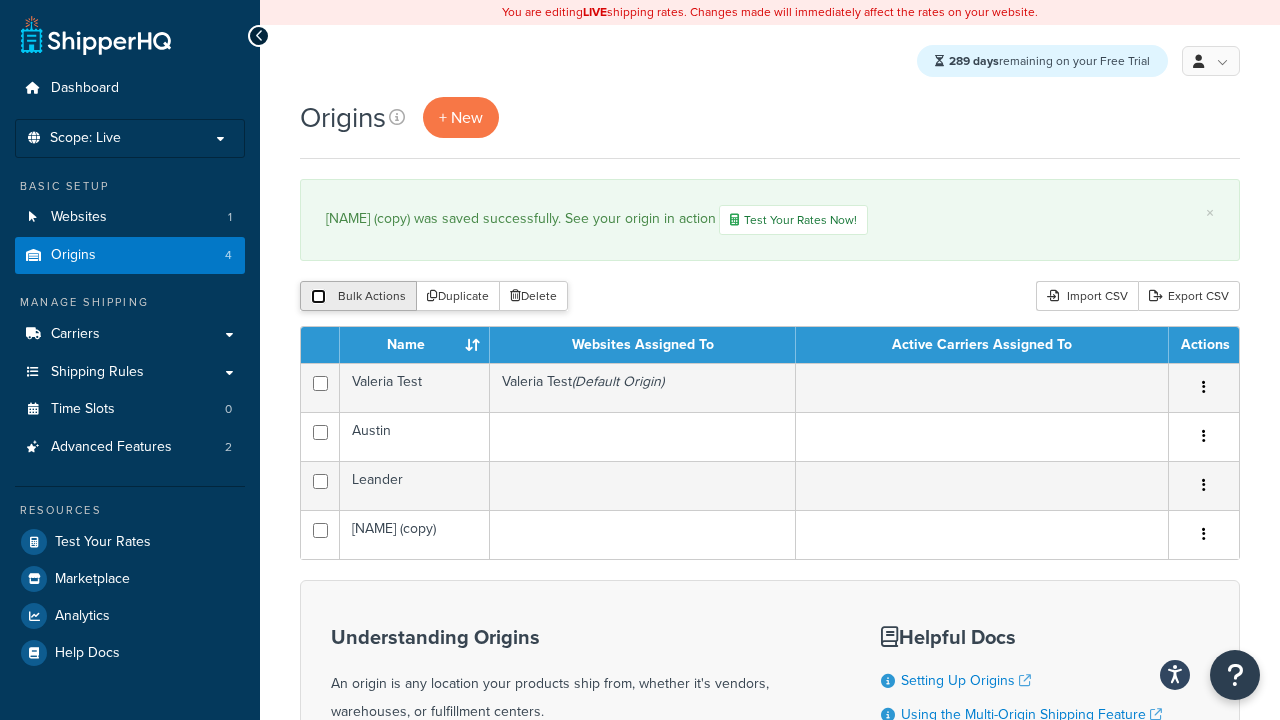 checkbox on "false" 